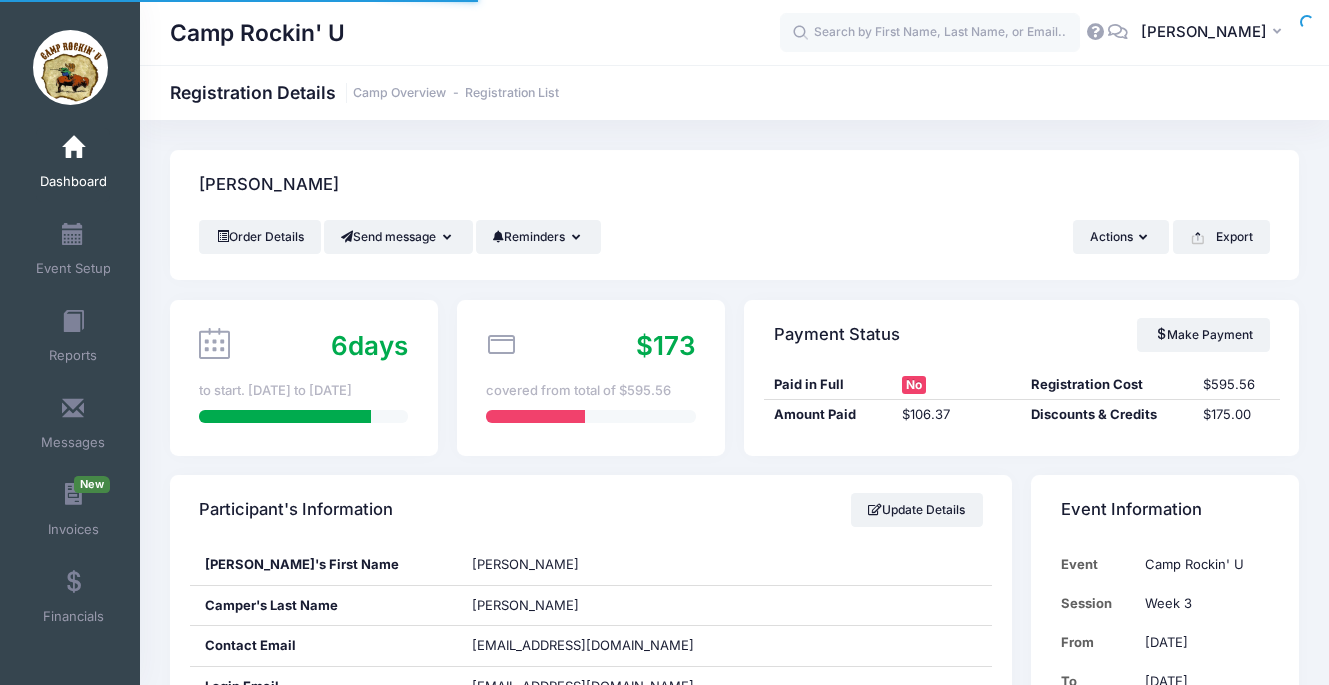 scroll, scrollTop: 0, scrollLeft: 0, axis: both 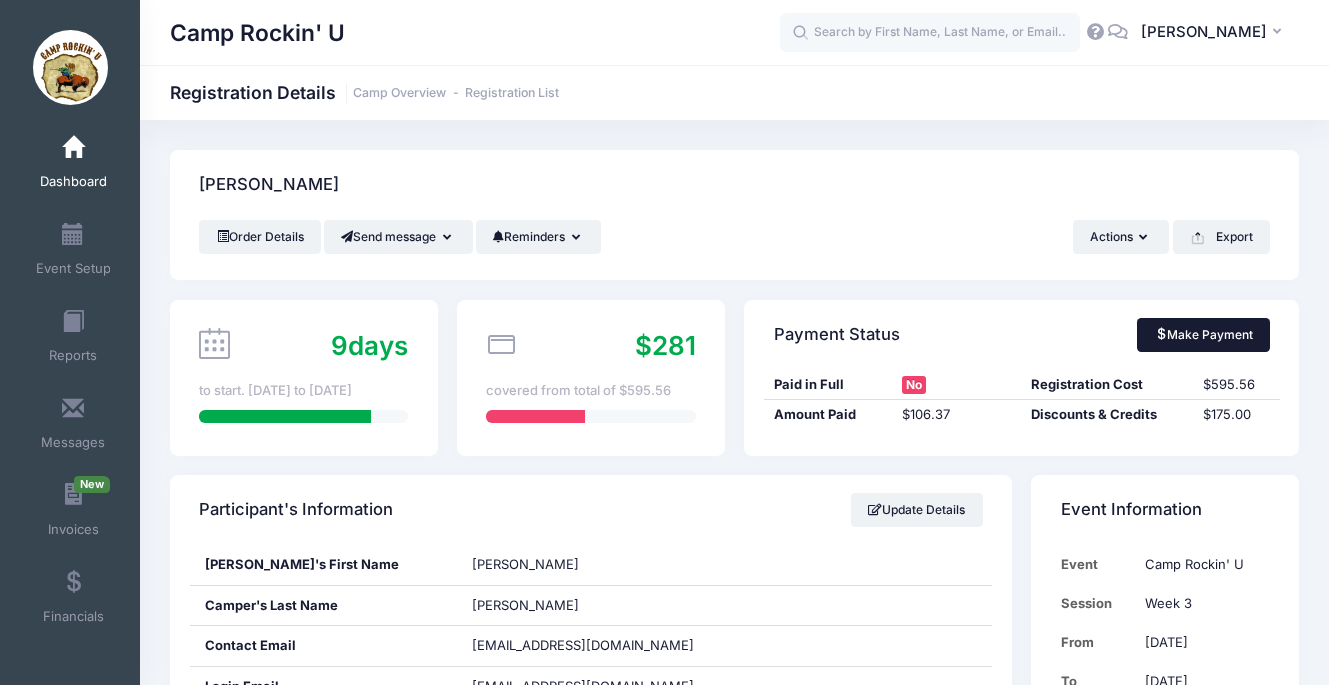 click on "Make Payment" at bounding box center (1203, 335) 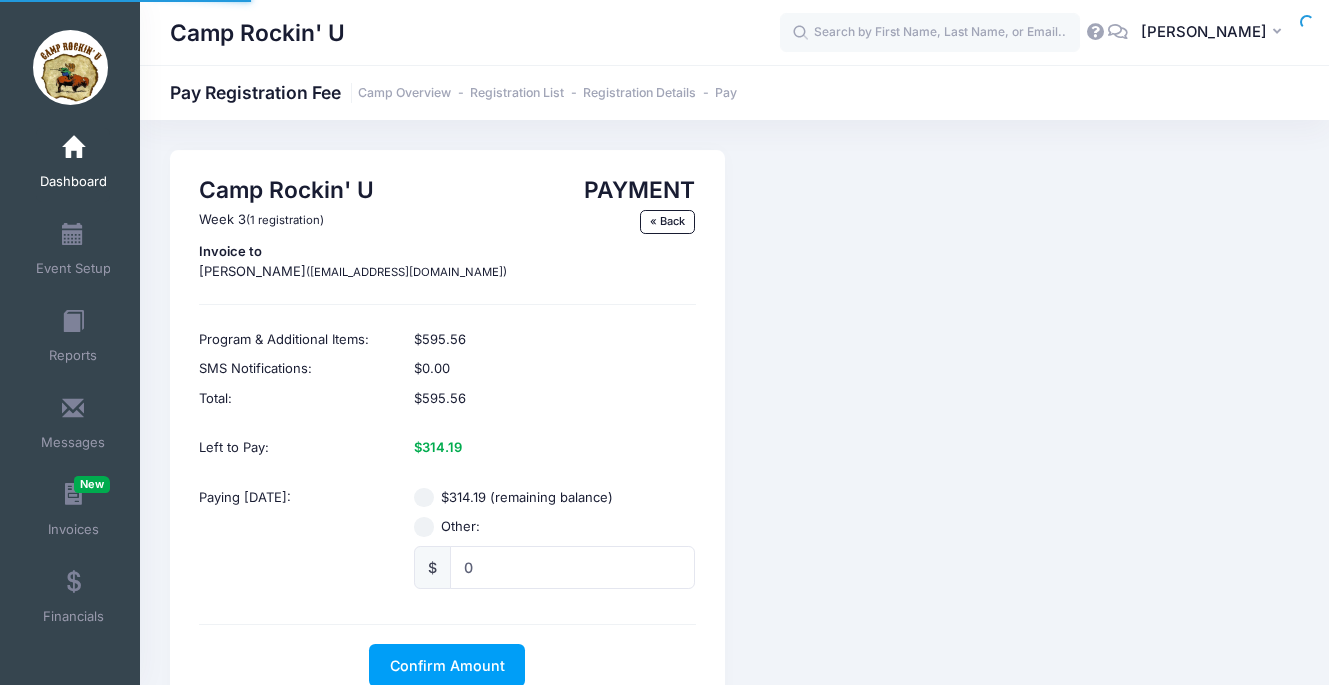 scroll, scrollTop: 0, scrollLeft: 0, axis: both 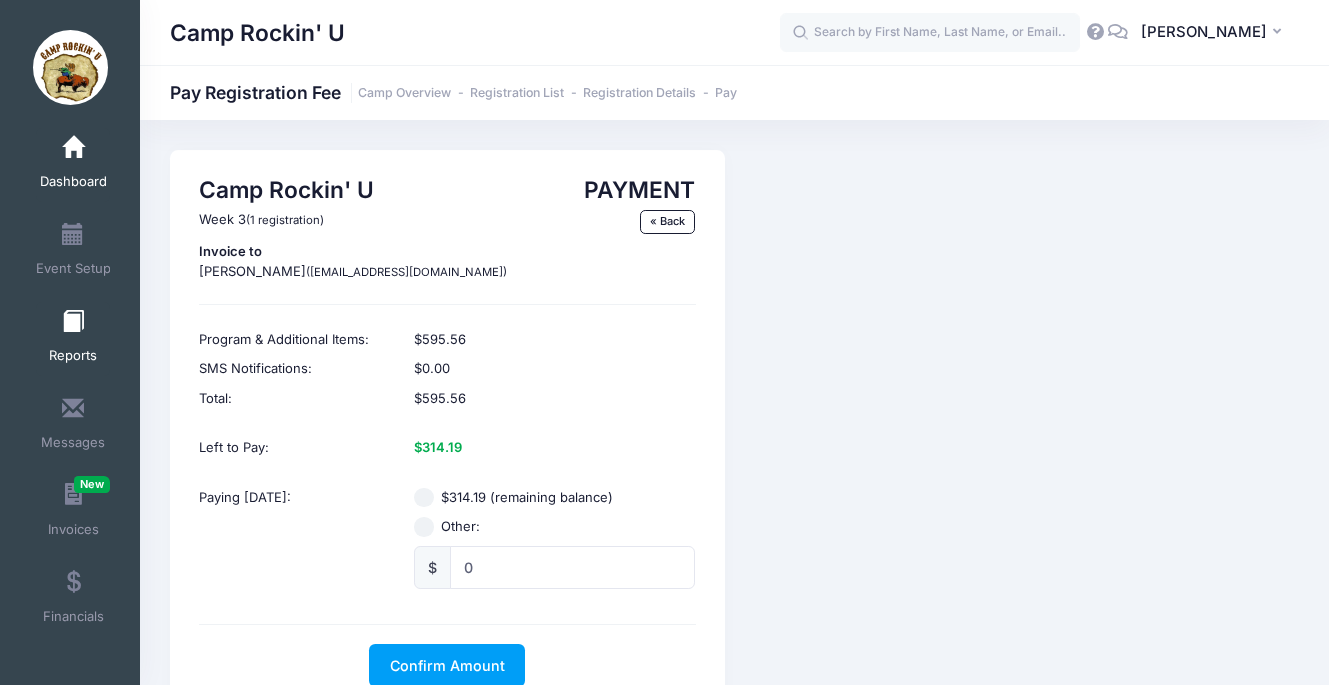 click on "Reports" at bounding box center (73, 339) 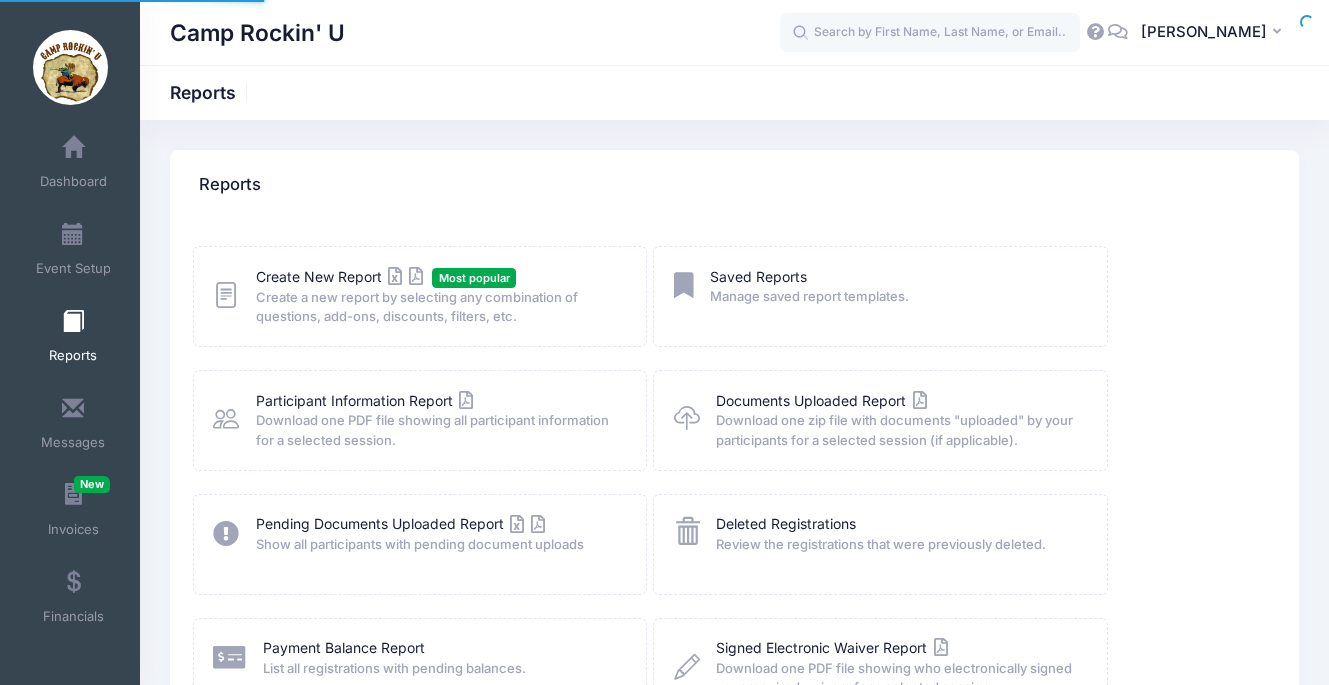 scroll, scrollTop: 0, scrollLeft: 0, axis: both 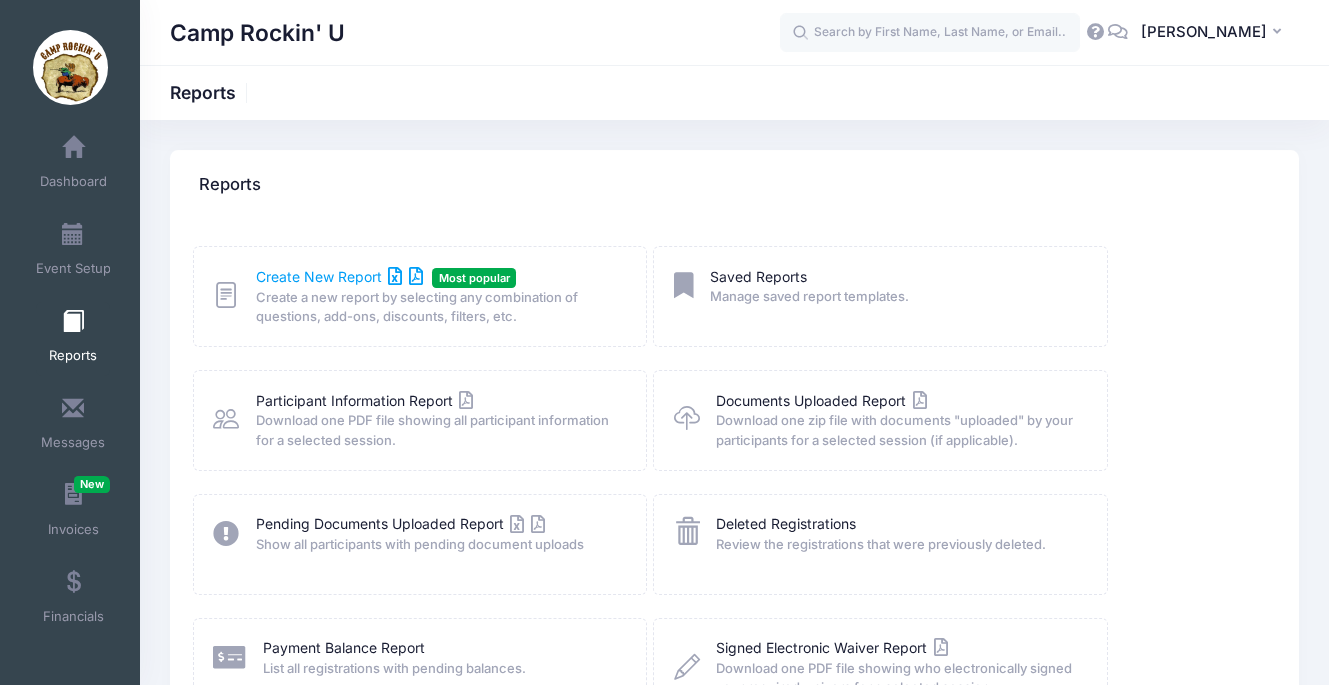 click on "Create New Report" at bounding box center [339, 276] 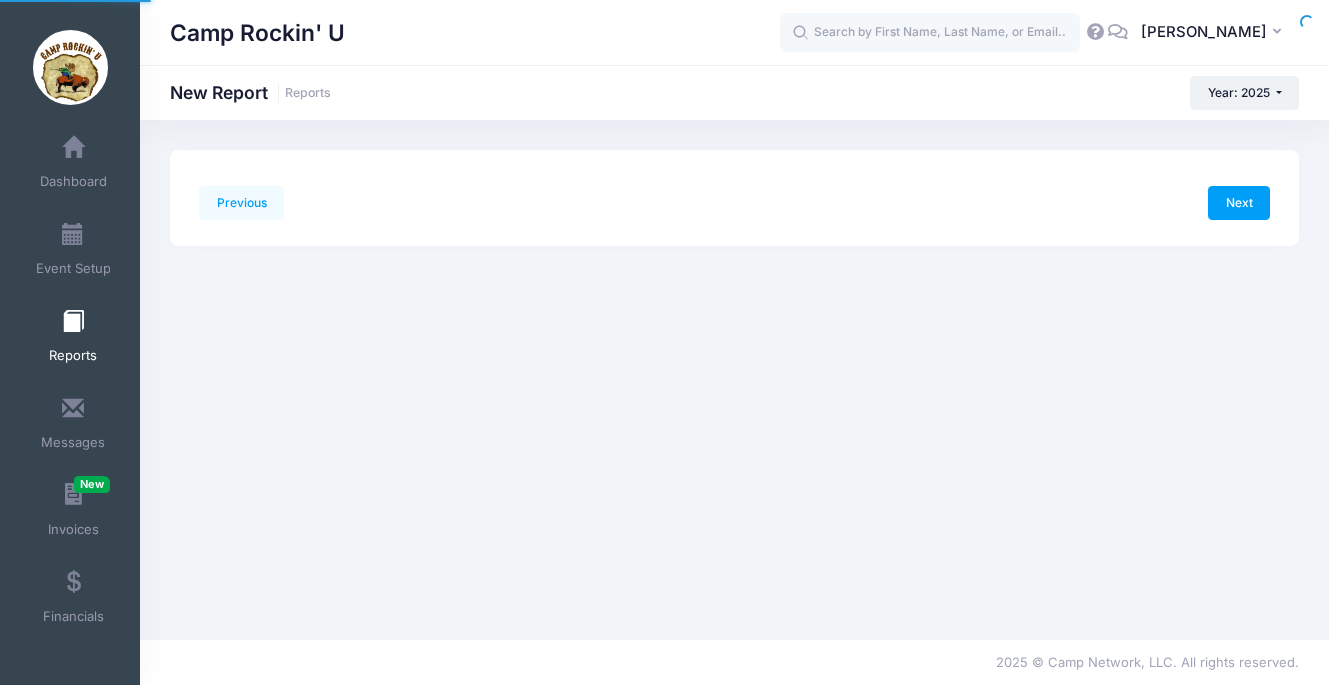 scroll, scrollTop: 0, scrollLeft: 0, axis: both 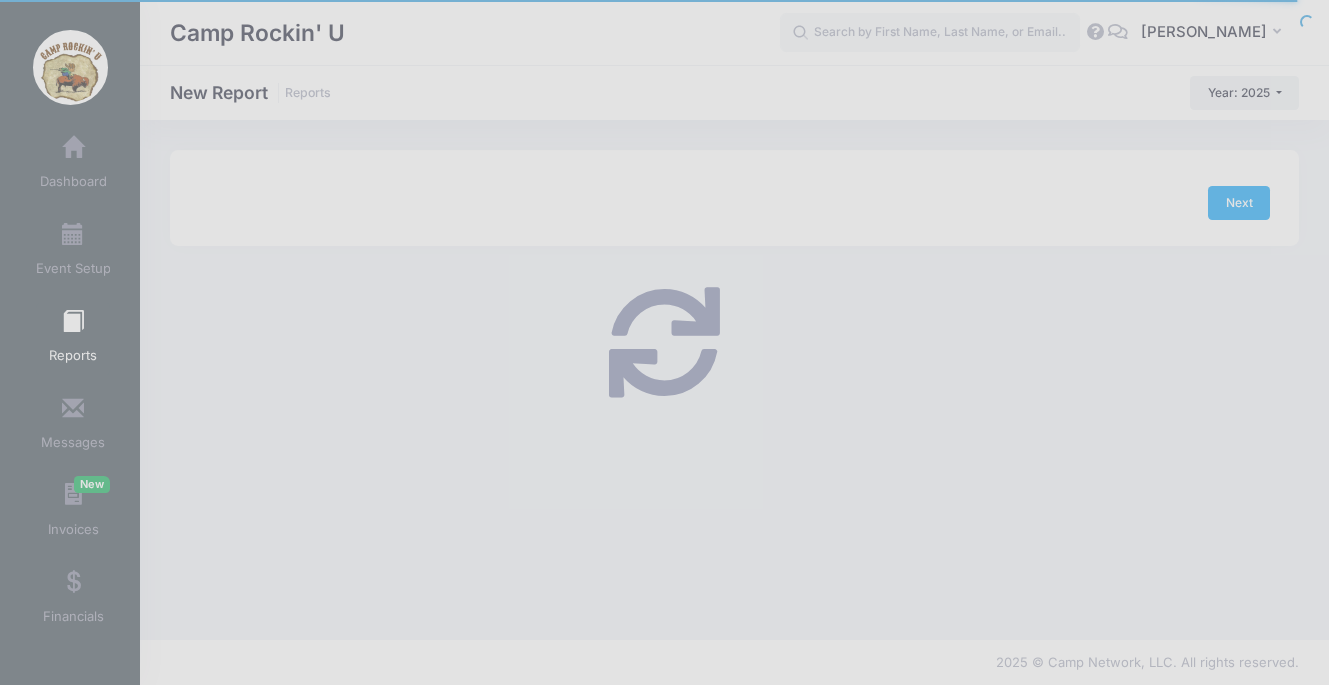 checkbox on "true" 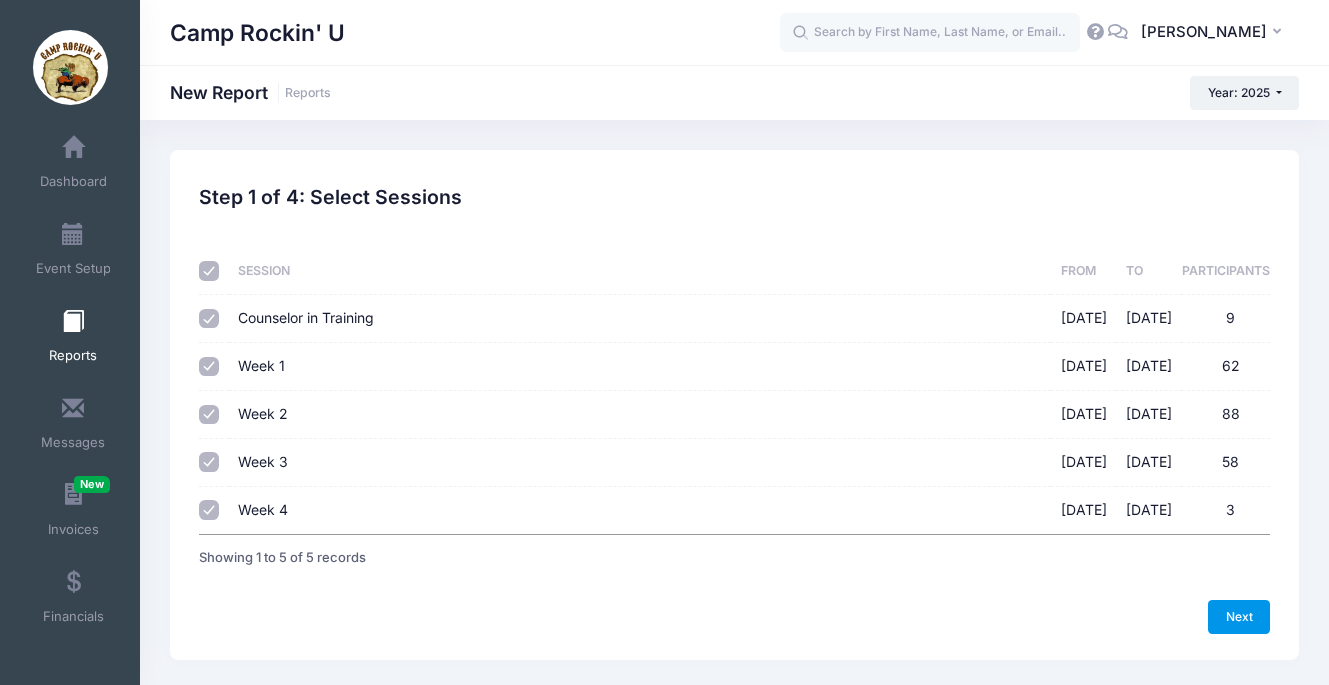 click on "Next" at bounding box center [1239, 617] 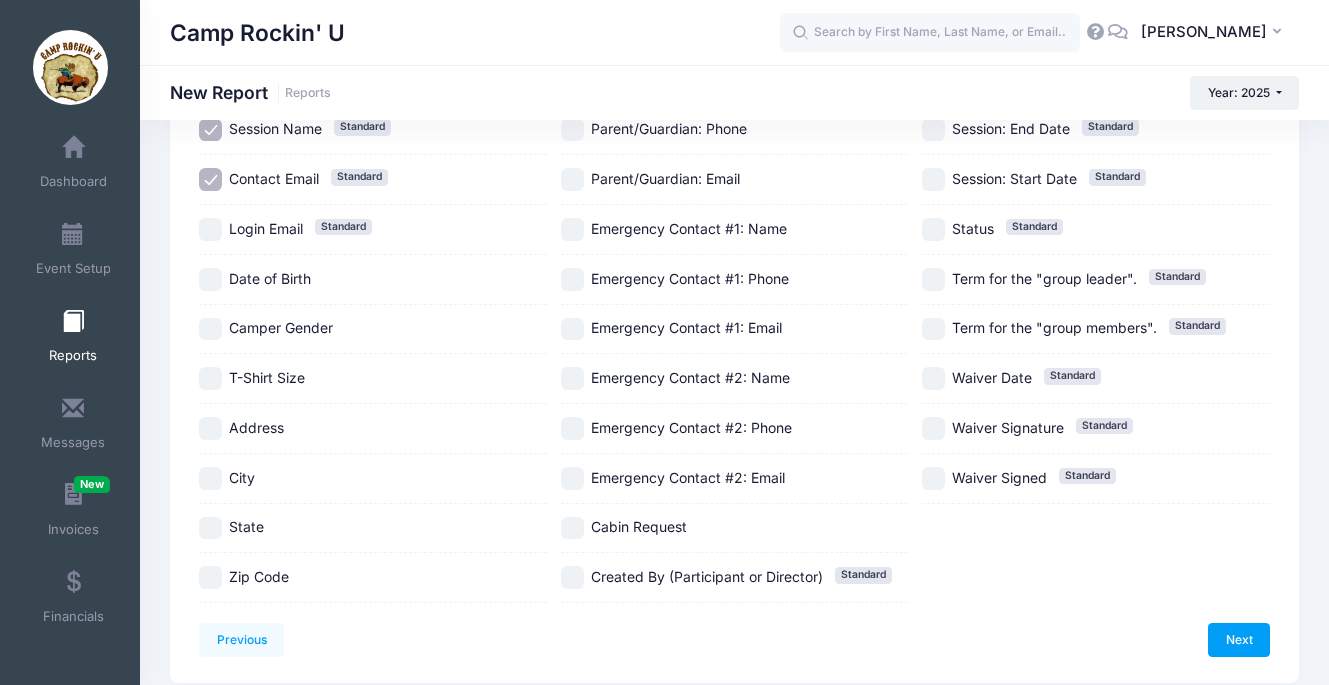 scroll, scrollTop: 326, scrollLeft: 0, axis: vertical 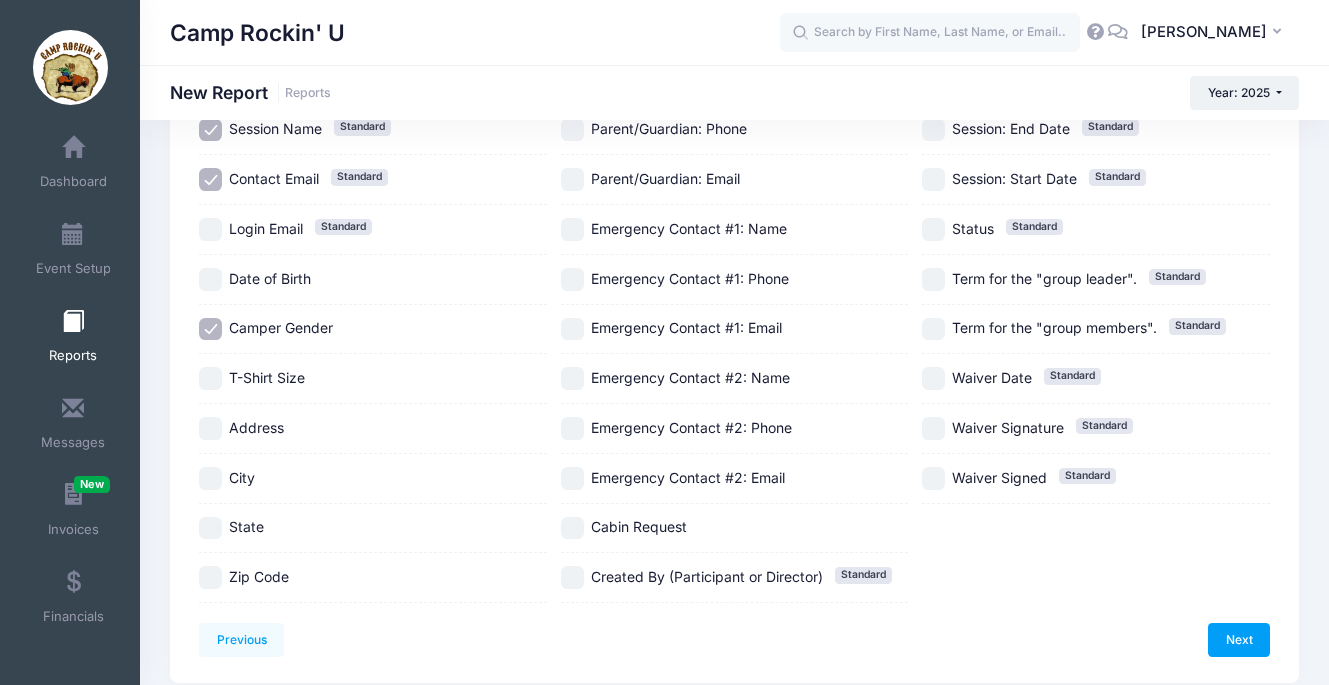 click on "Date of Birth" at bounding box center (210, 279) 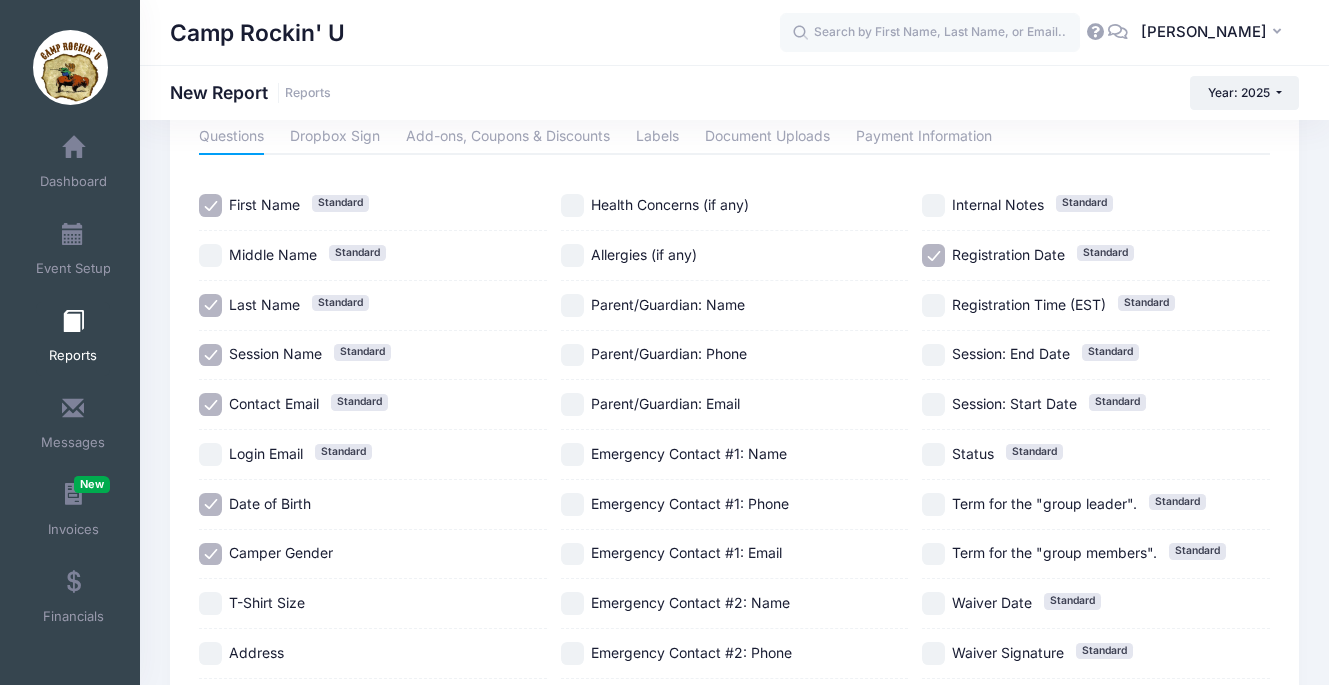 scroll, scrollTop: 121, scrollLeft: 0, axis: vertical 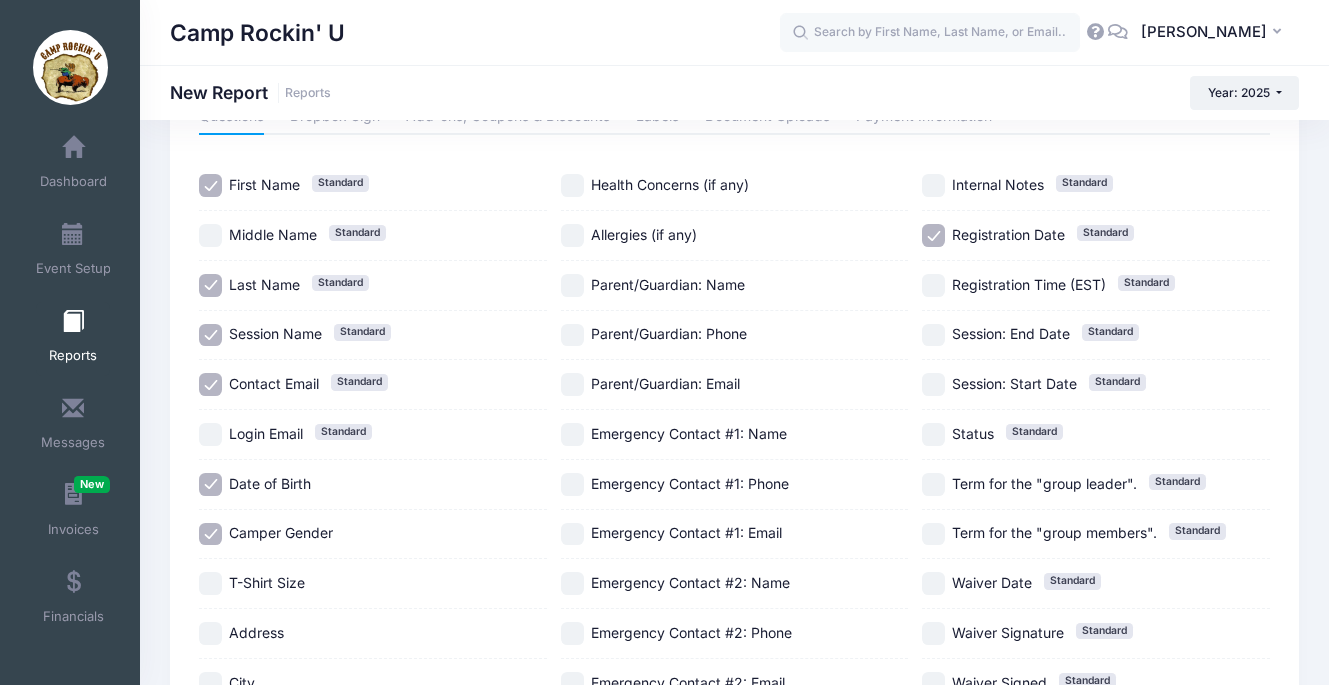 click on "Registration Date Standard" at bounding box center [933, 235] 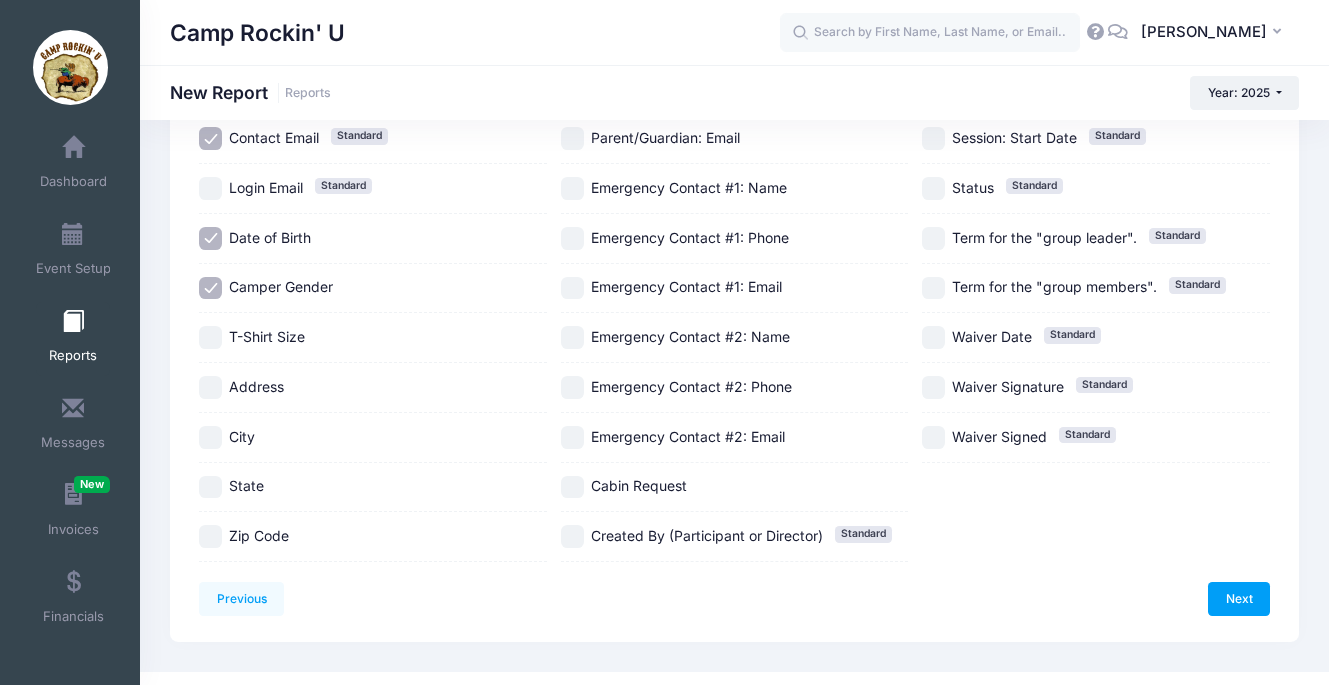 scroll, scrollTop: 442, scrollLeft: 0, axis: vertical 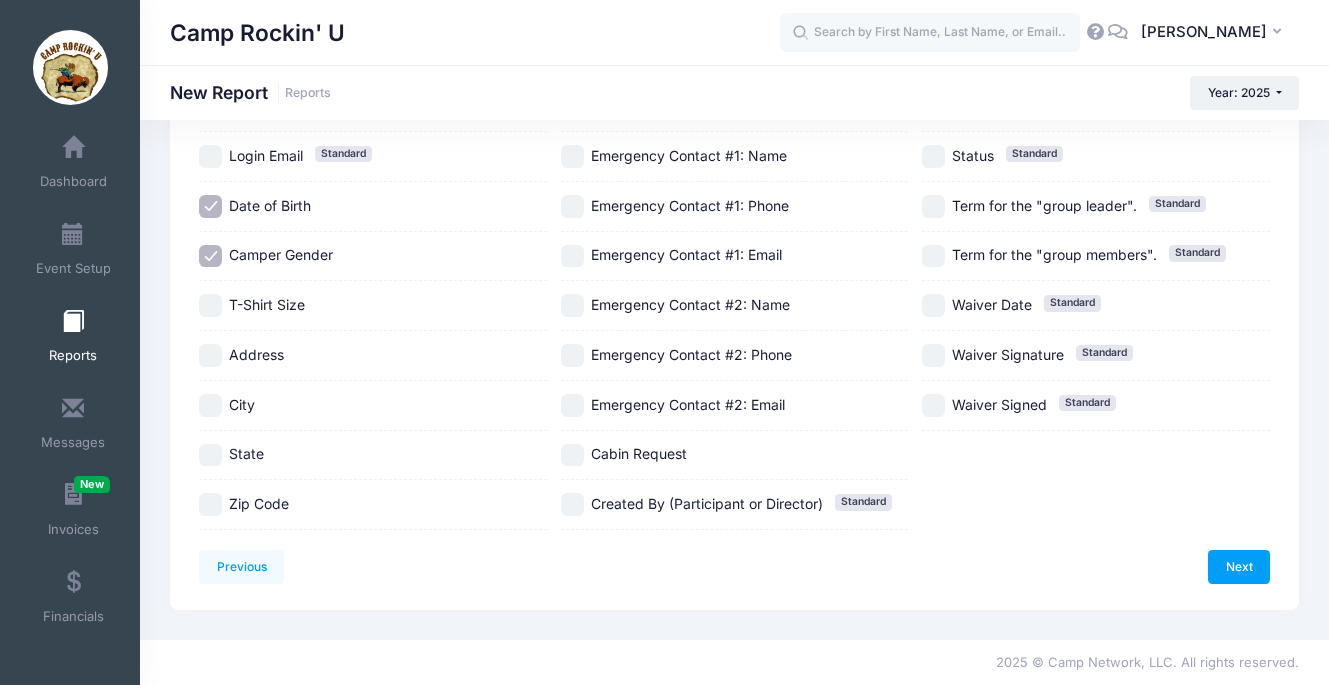 click on "Emergency Contact #2: Email" at bounding box center (735, 406) 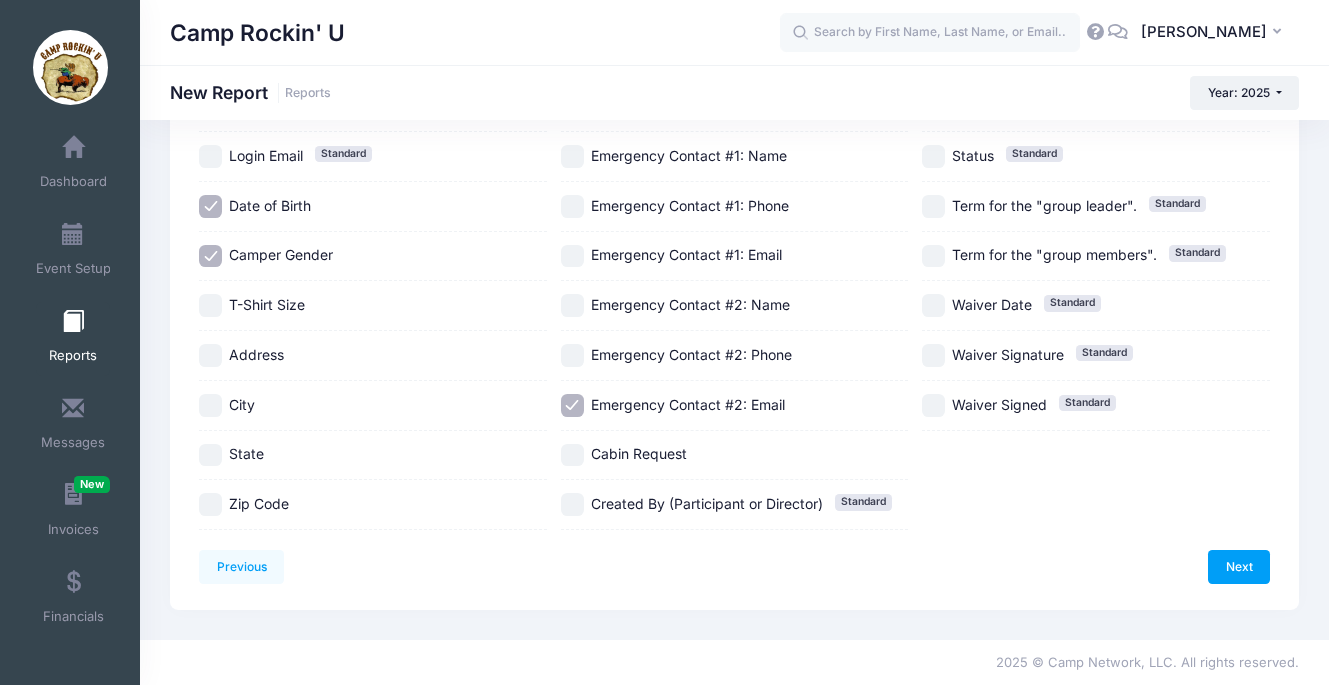 click on "Emergency Contact #2: Email" at bounding box center [735, 406] 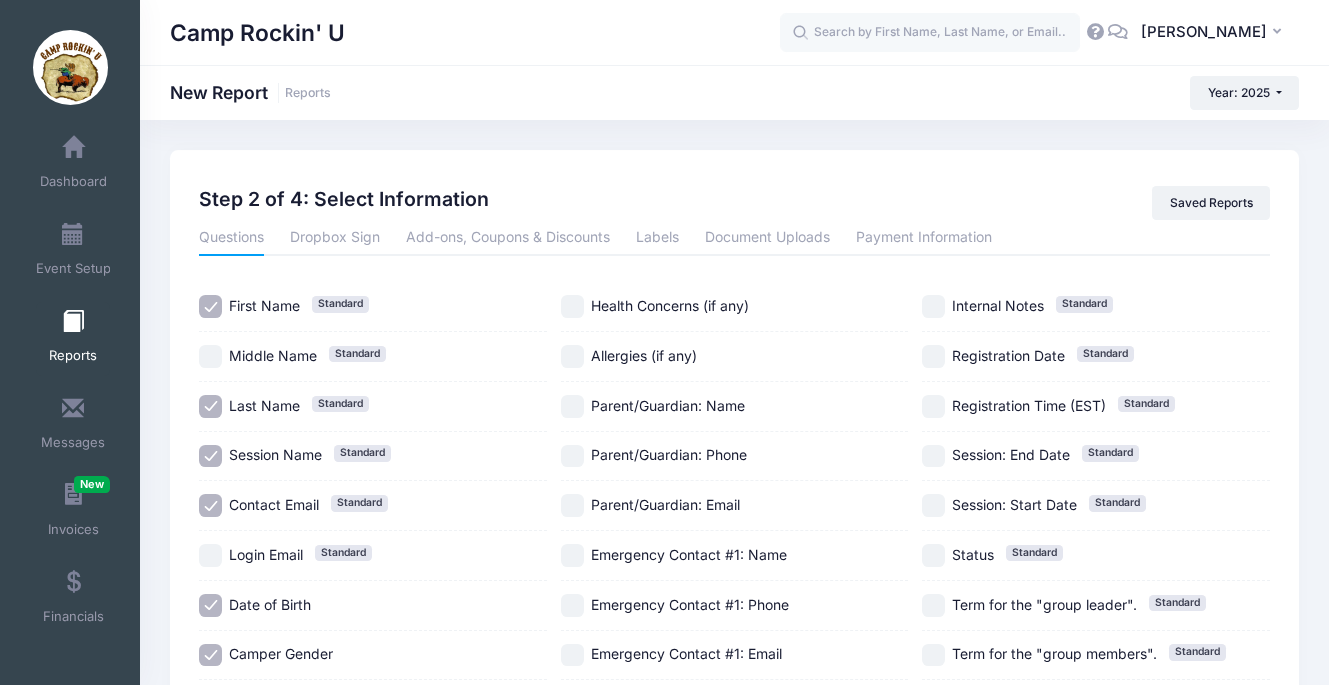 scroll, scrollTop: 0, scrollLeft: 0, axis: both 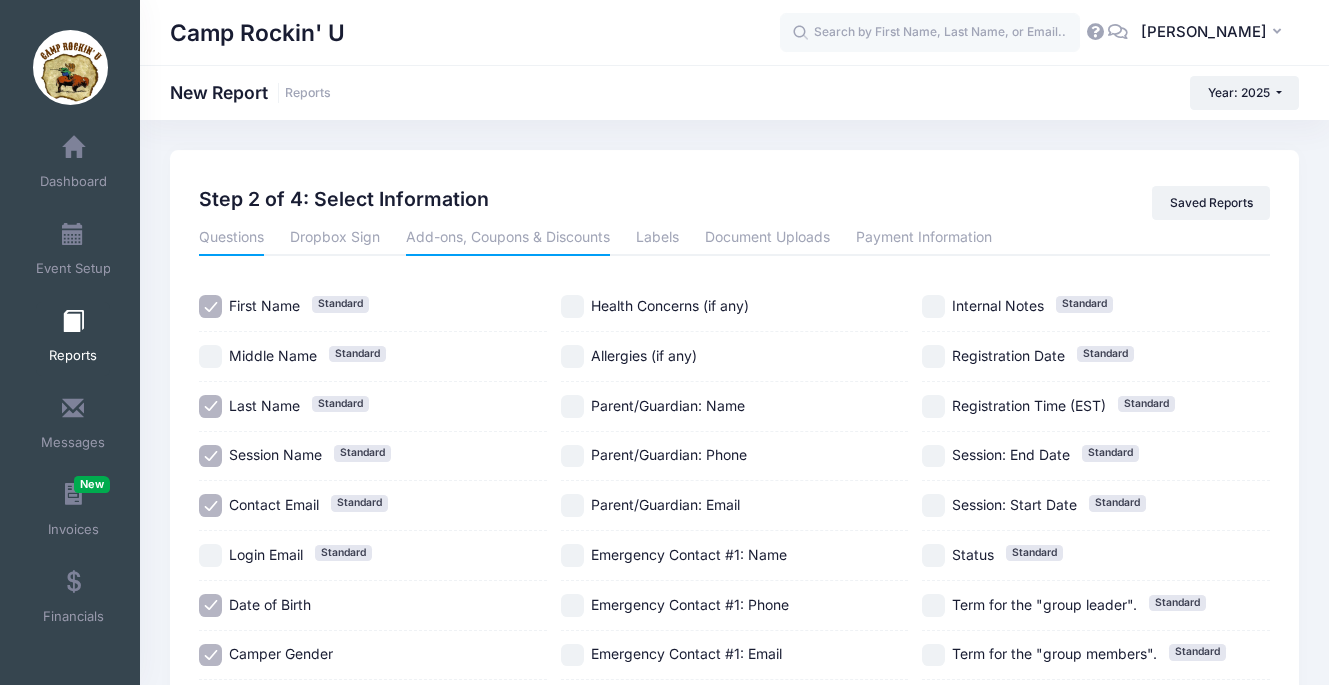 click on "Add-ons, Coupons & Discounts" at bounding box center [508, 238] 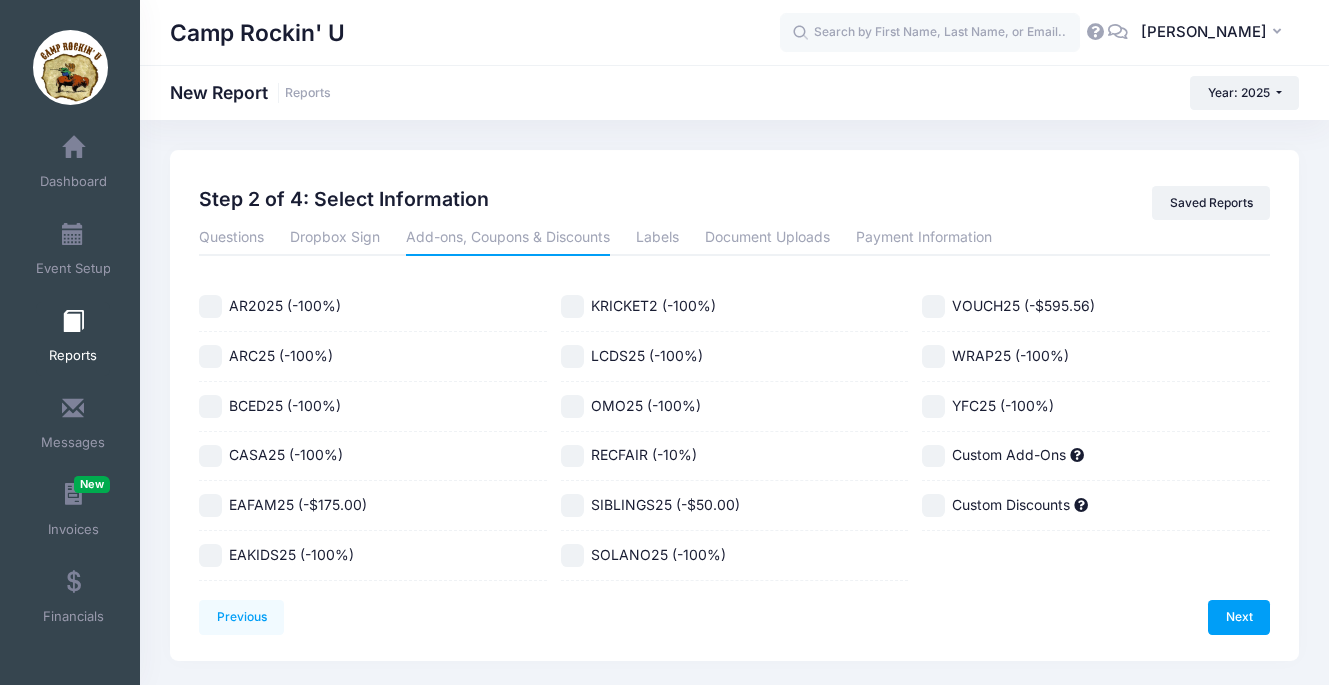 click on "YFC25 (-100%)" at bounding box center (933, 406) 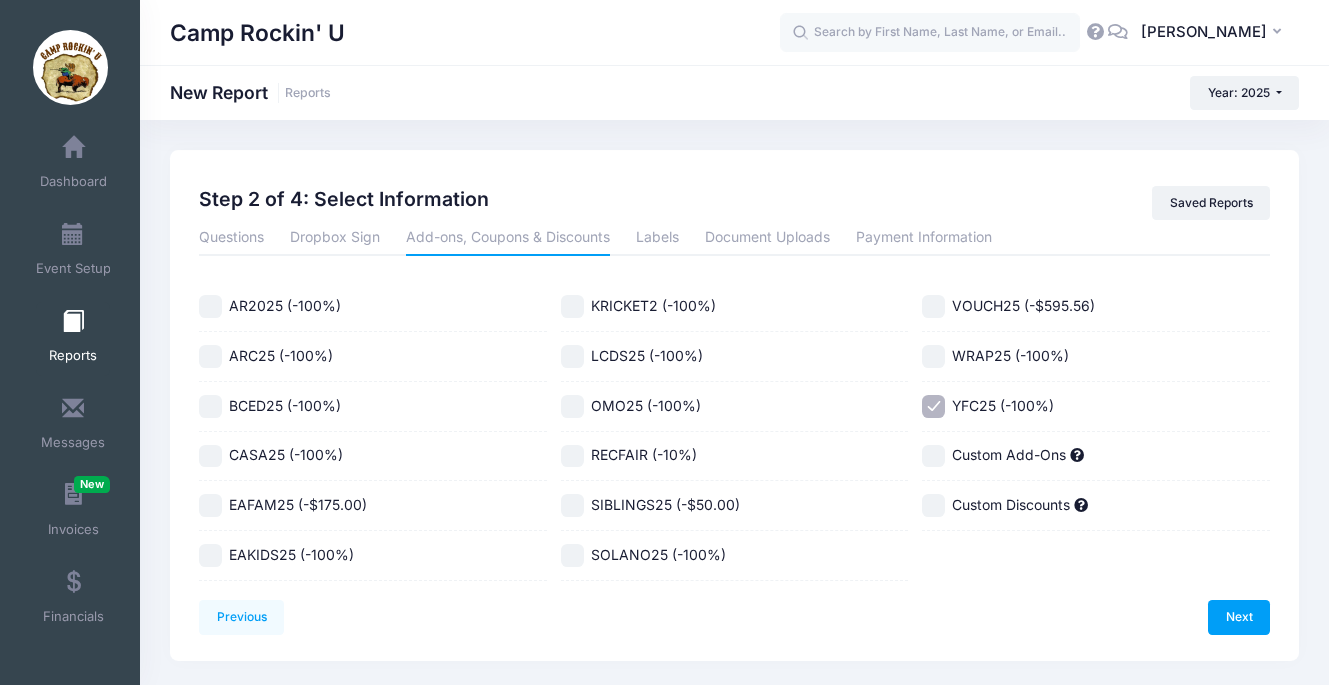click on "WRAP25 (-100%)" at bounding box center (933, 356) 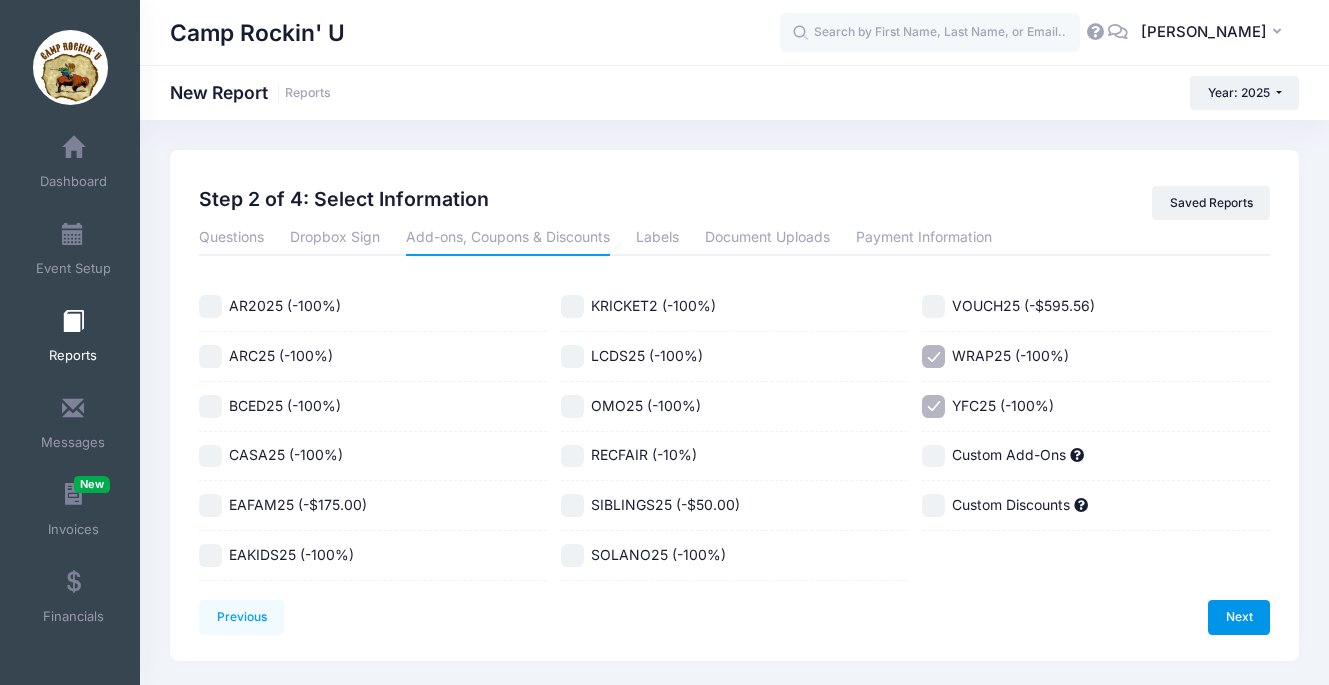 click on "Next" at bounding box center (1239, 617) 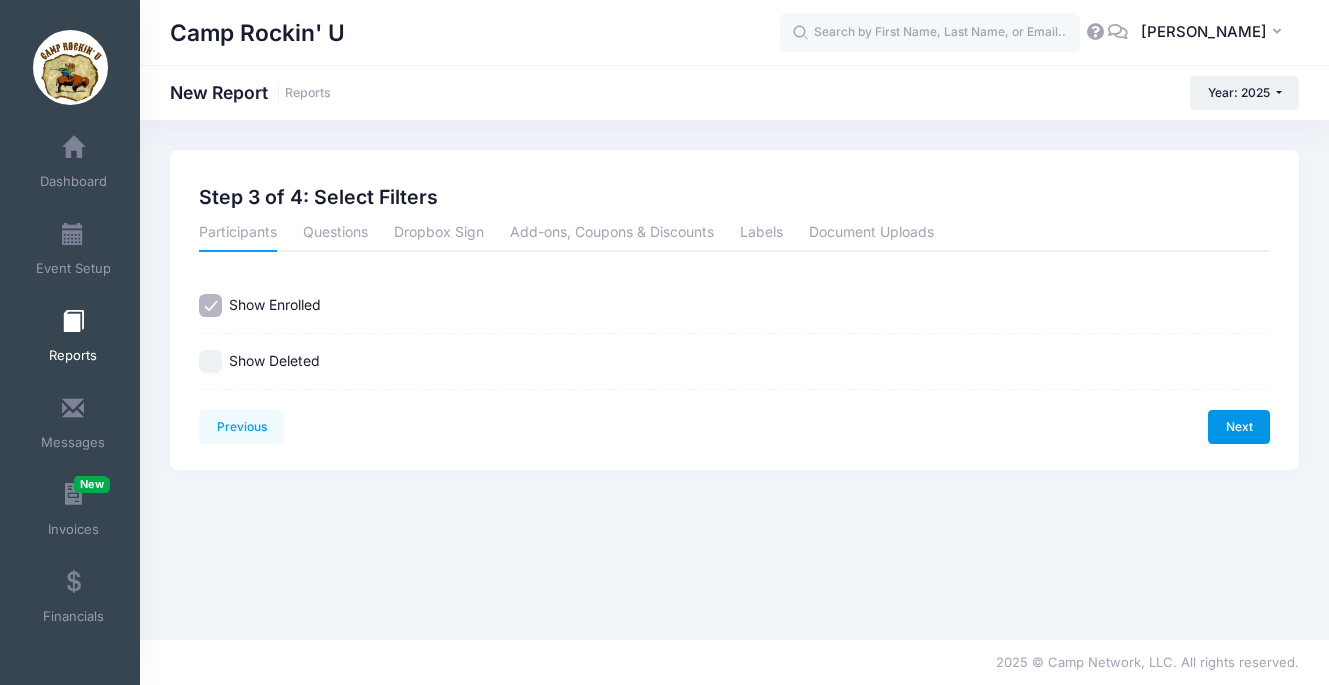 click on "Next" at bounding box center (1239, 427) 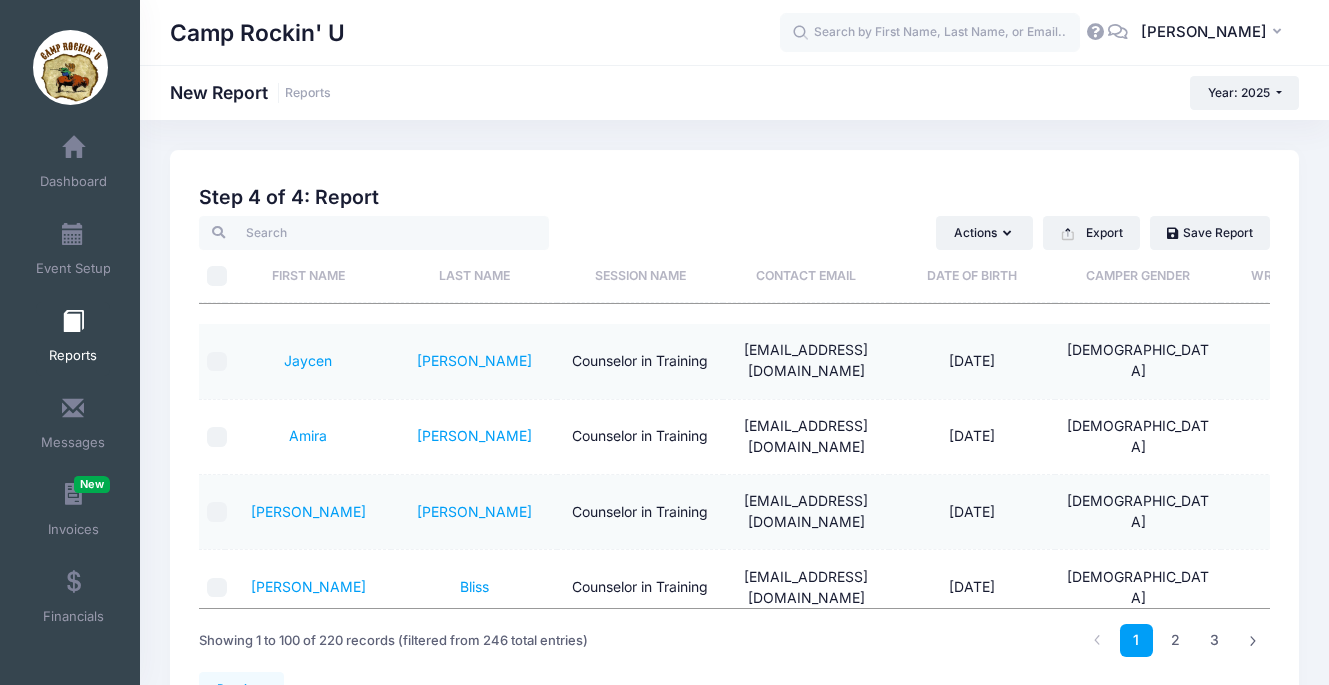 click on "Last Name" at bounding box center (474, 276) 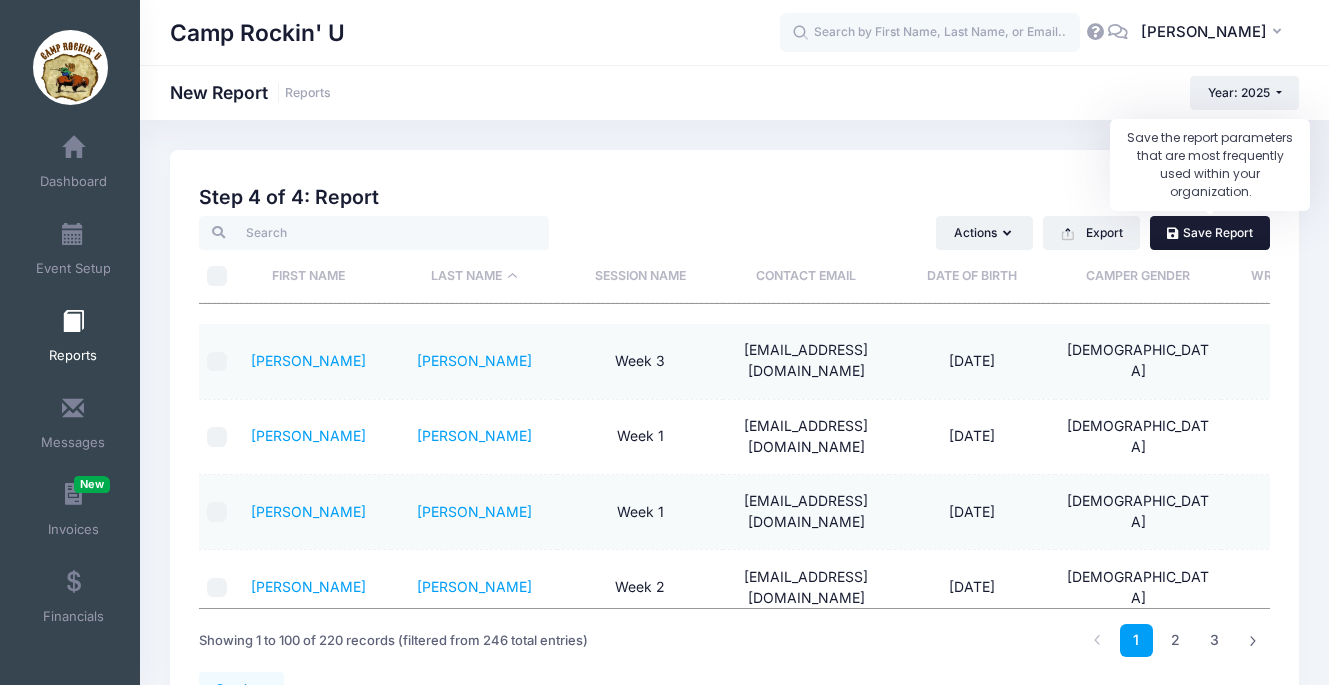 click on "Save Report" at bounding box center (1210, 233) 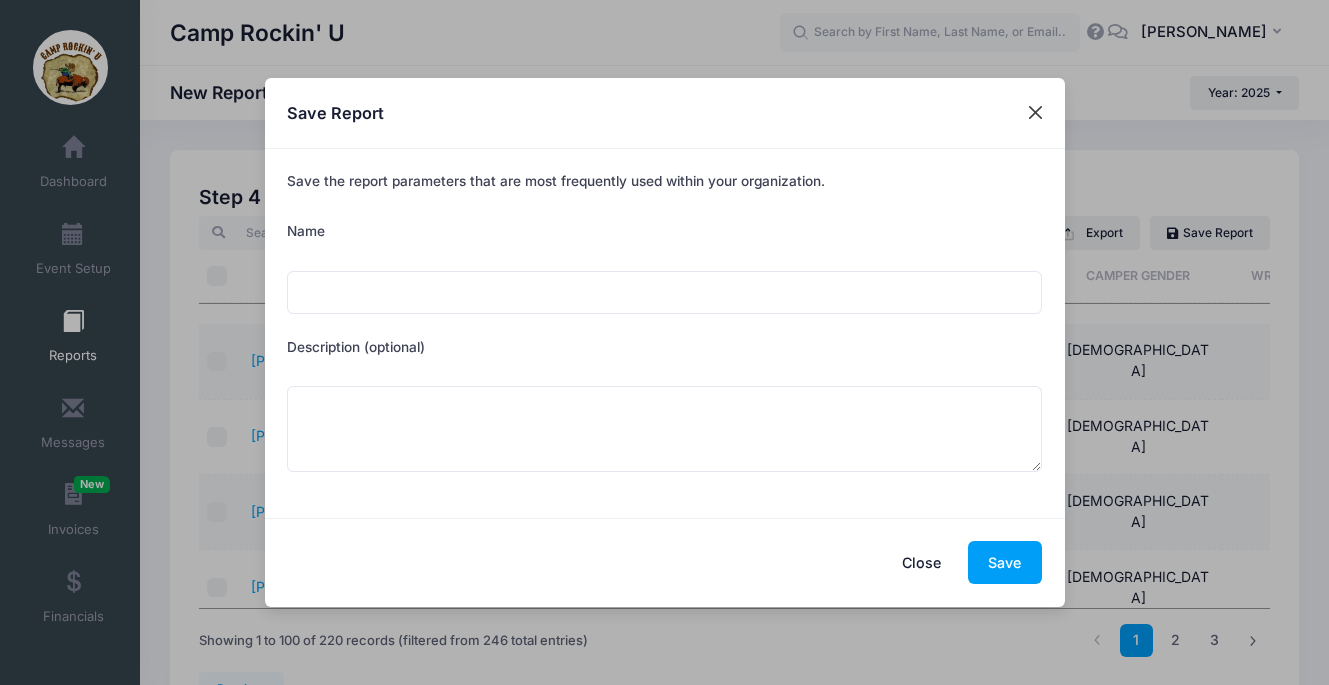 click at bounding box center [1035, 113] 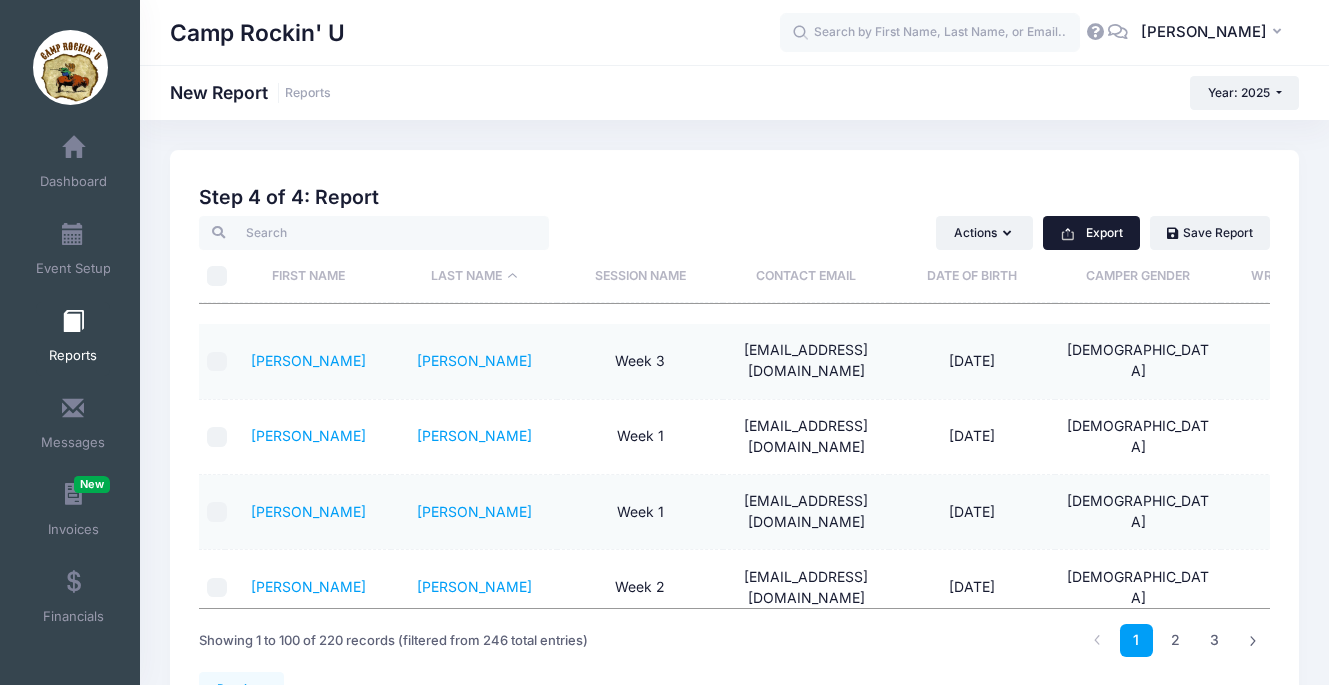 click on "Export" at bounding box center (1091, 233) 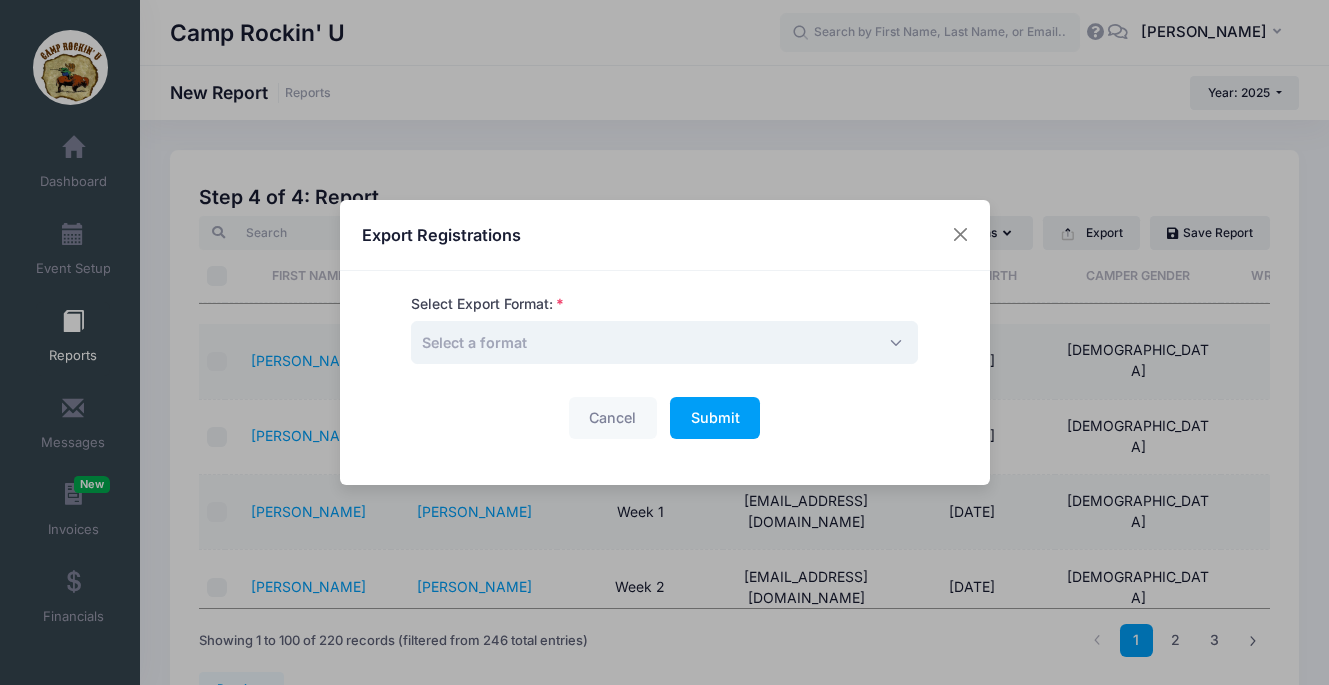 click on "Select a format" at bounding box center (664, 342) 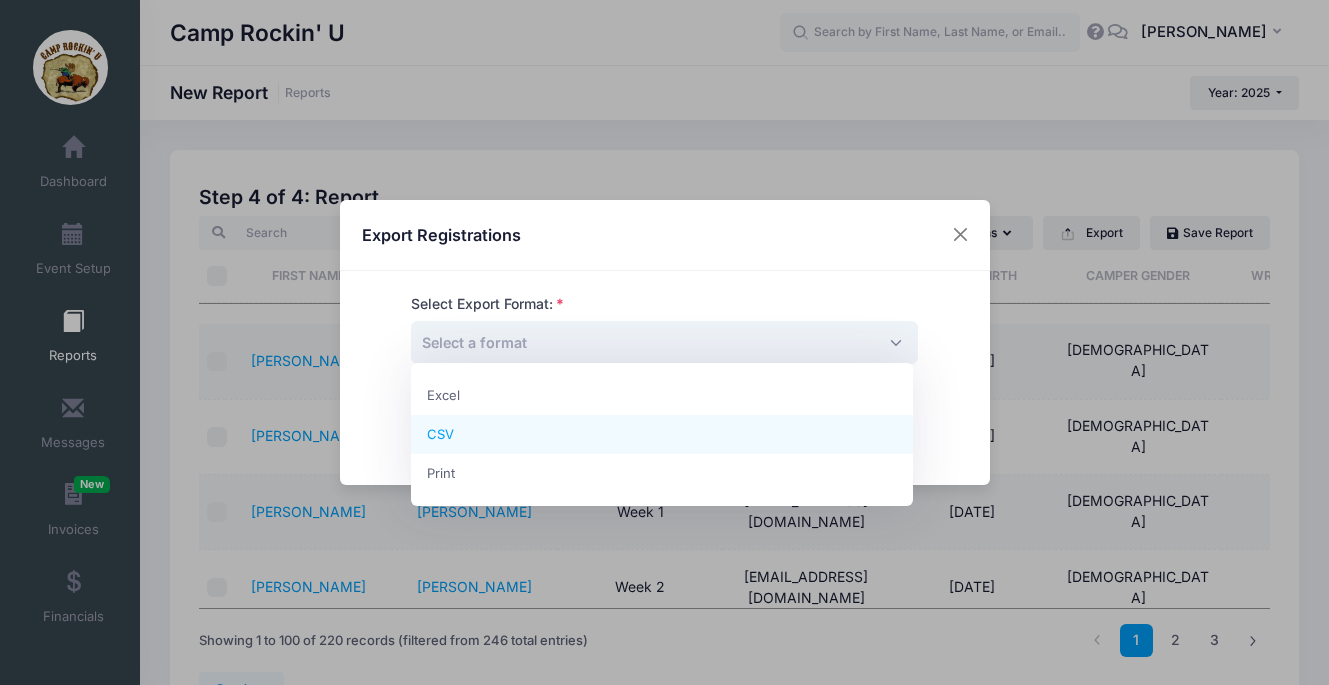 select on "csv" 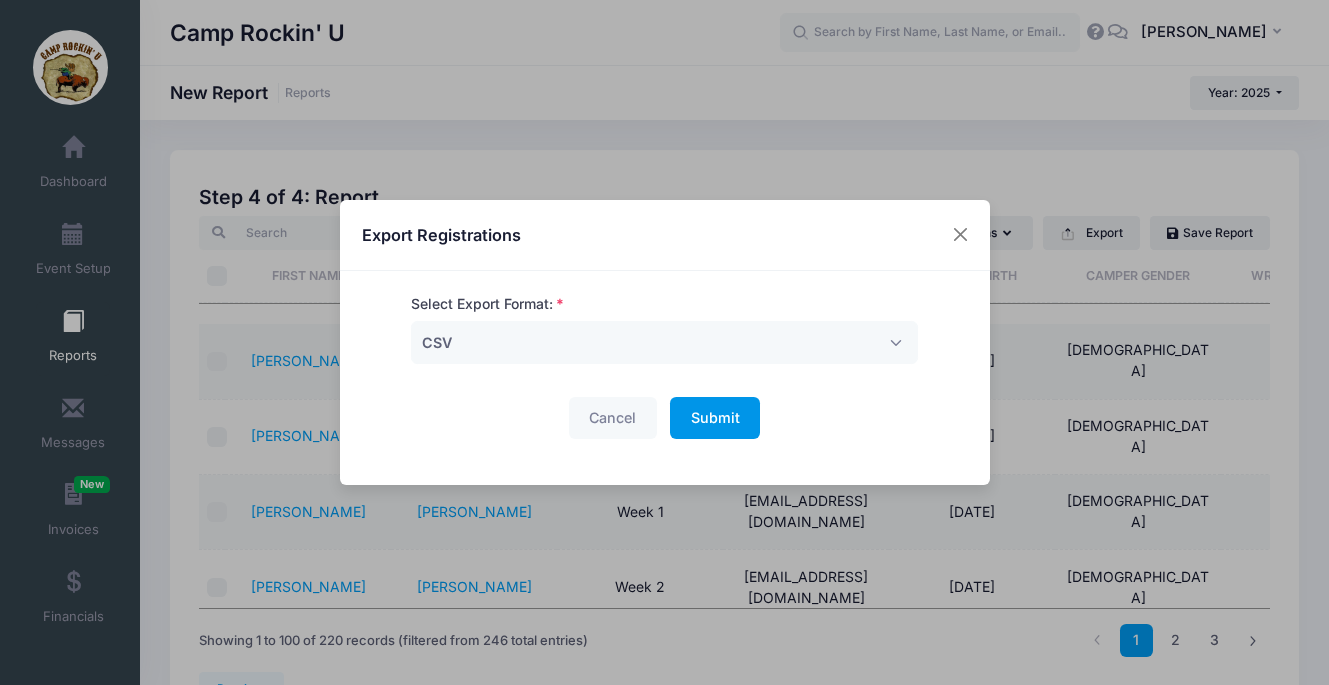click on "Submit" at bounding box center (715, 417) 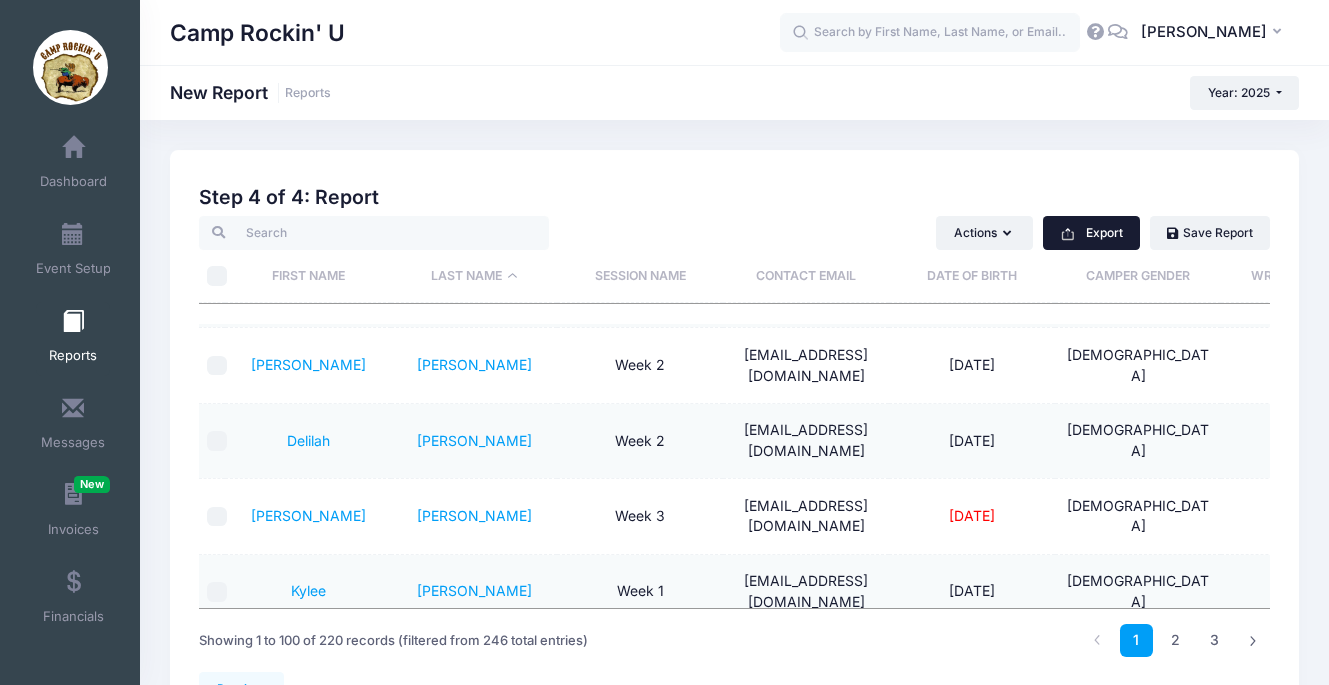 scroll, scrollTop: 383, scrollLeft: 0, axis: vertical 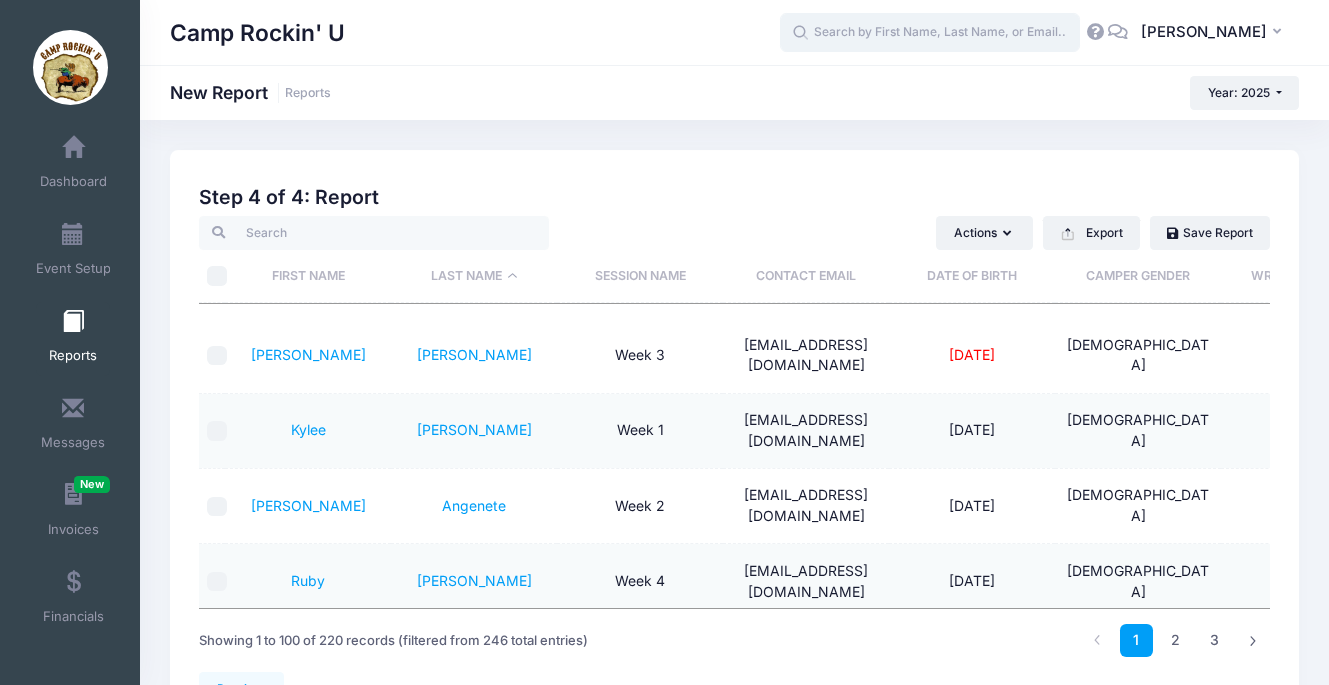 click at bounding box center (930, 33) 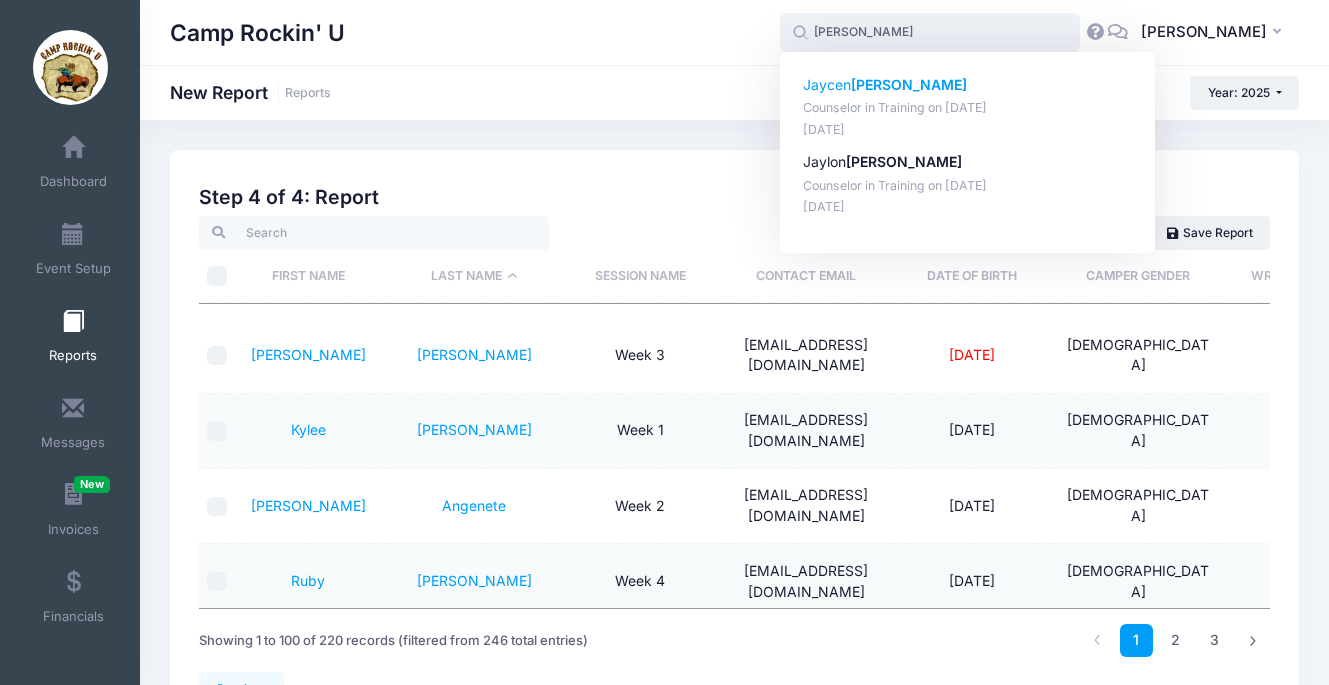 click on "Jaycen  Shaw Counselor in Training on Jun-22, 2025 Mar-28, 2025" at bounding box center (968, 107) 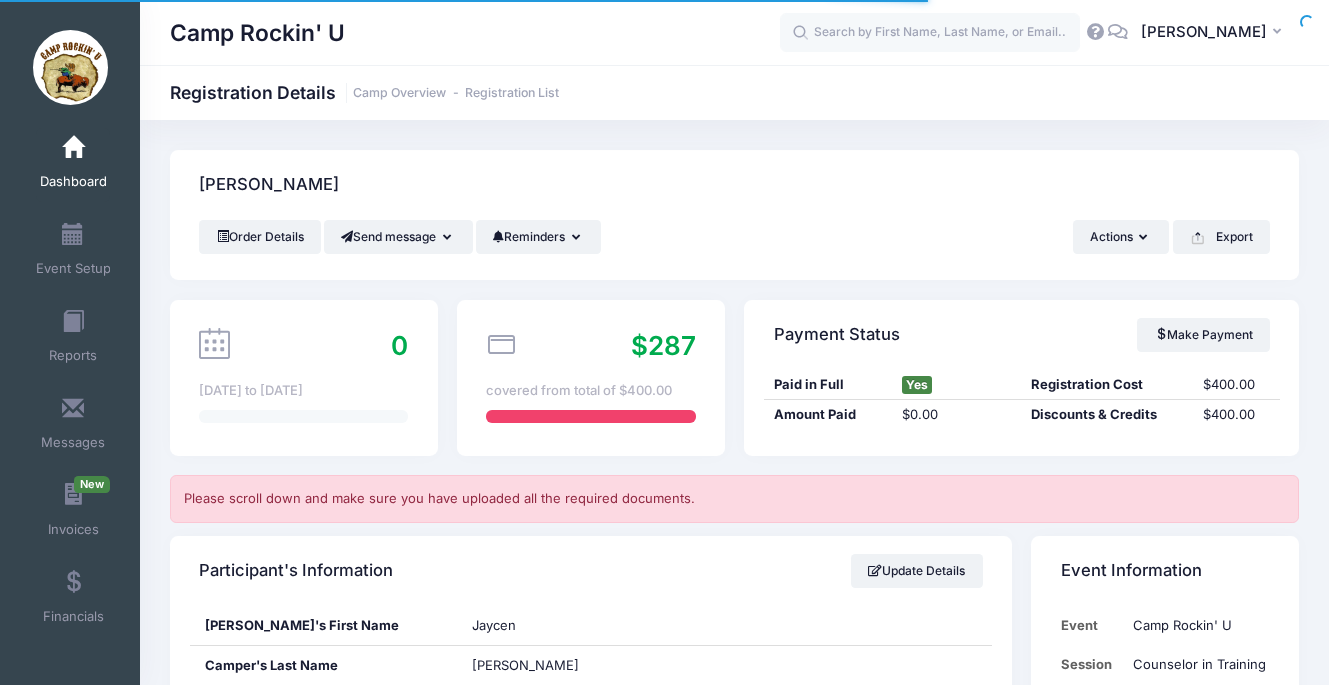 scroll, scrollTop: 0, scrollLeft: 0, axis: both 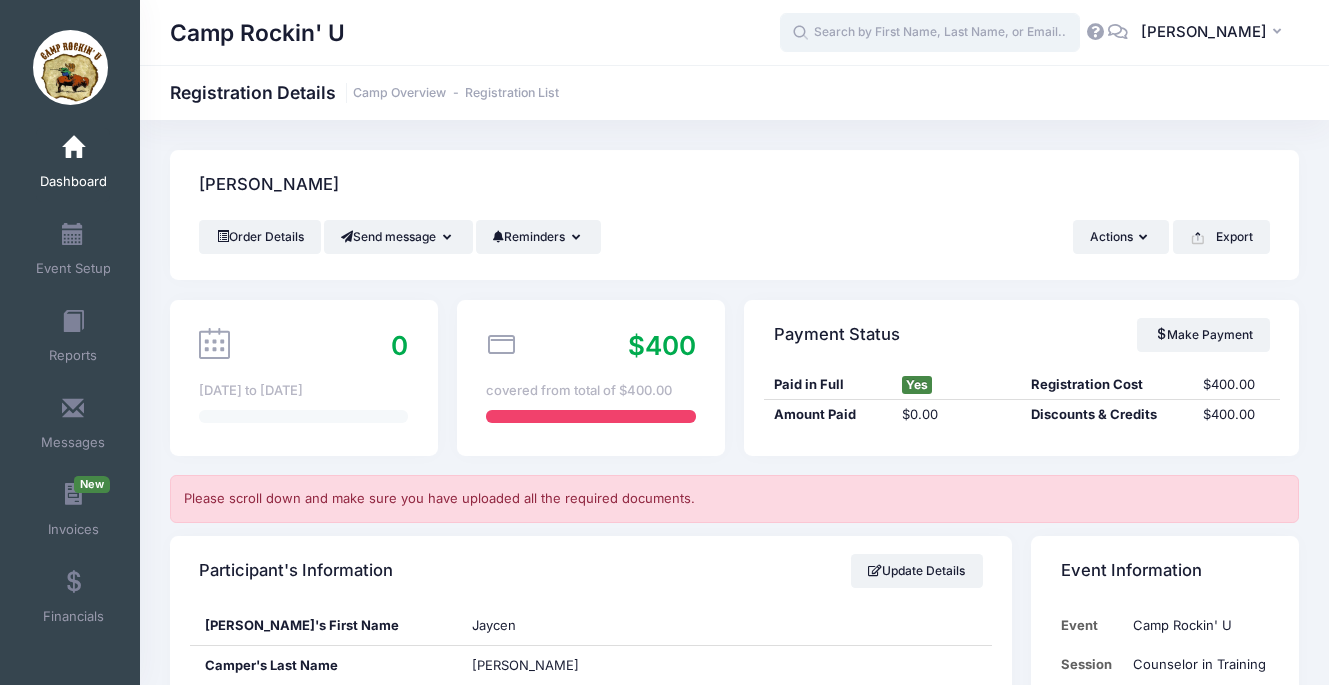 click at bounding box center (930, 33) 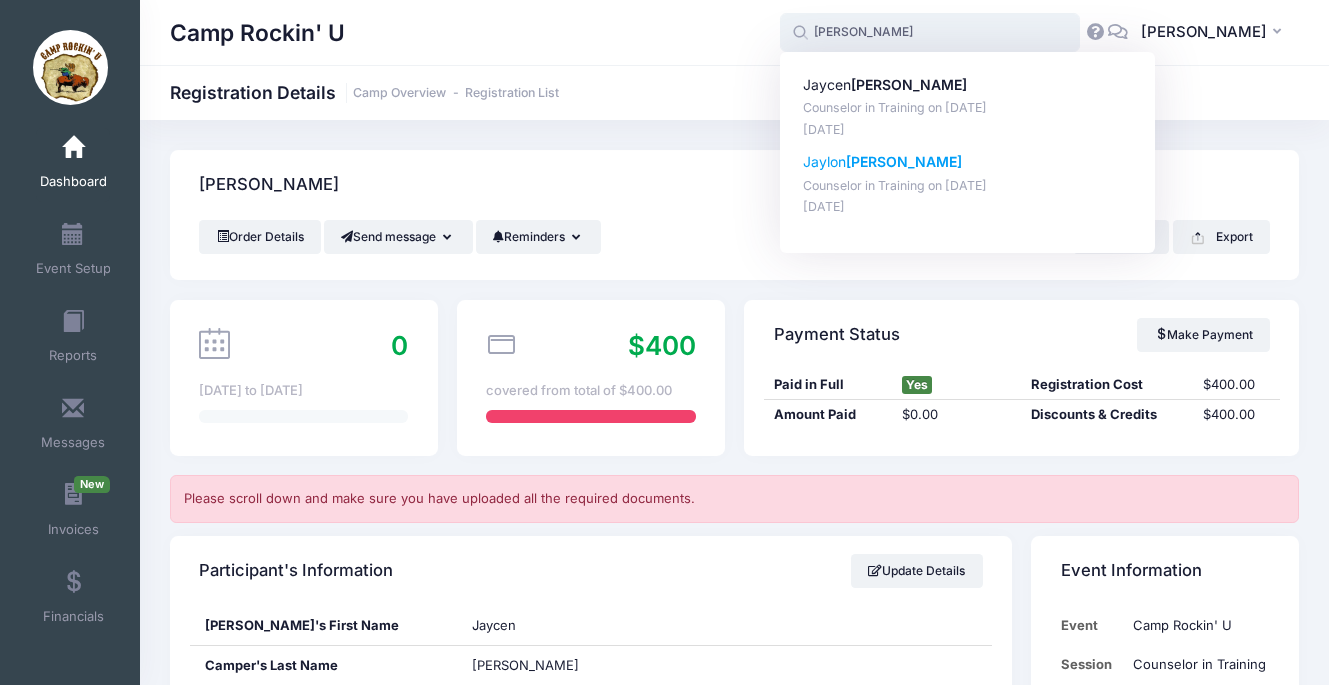 click on "[PERSON_NAME]" at bounding box center [904, 161] 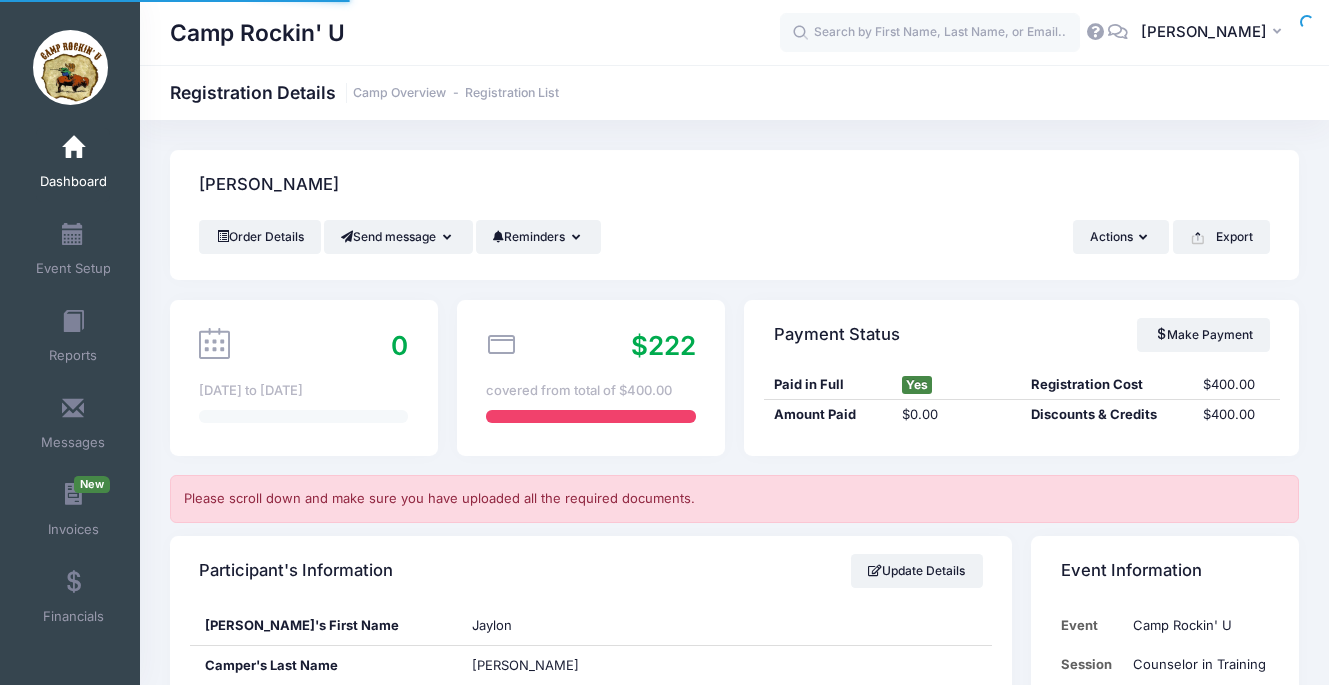 scroll, scrollTop: 0, scrollLeft: 0, axis: both 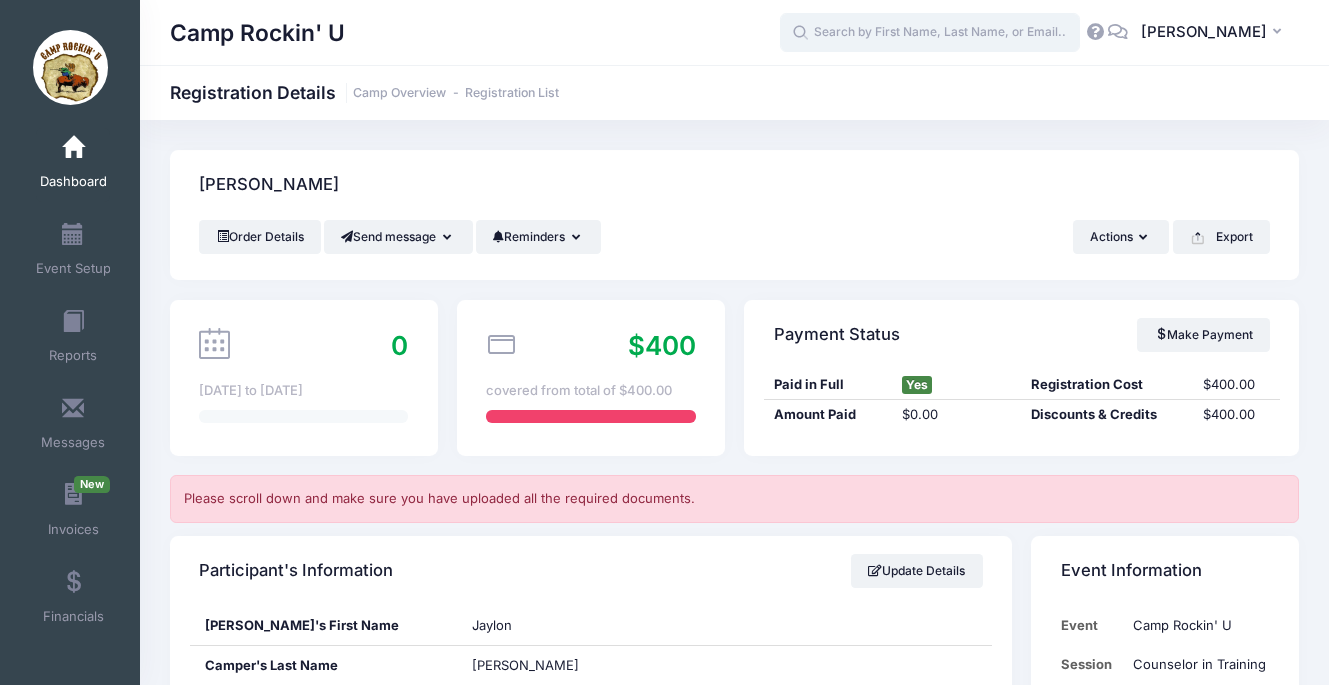 click at bounding box center (930, 33) 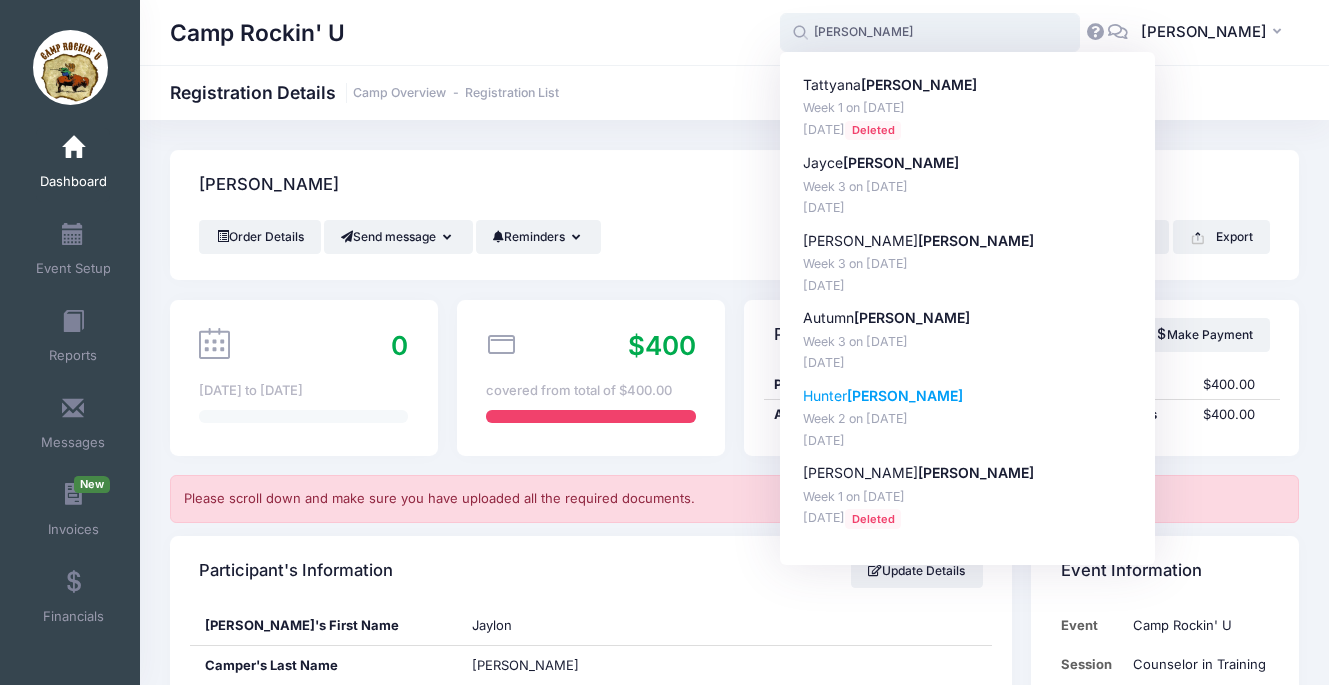 scroll, scrollTop: 0, scrollLeft: 0, axis: both 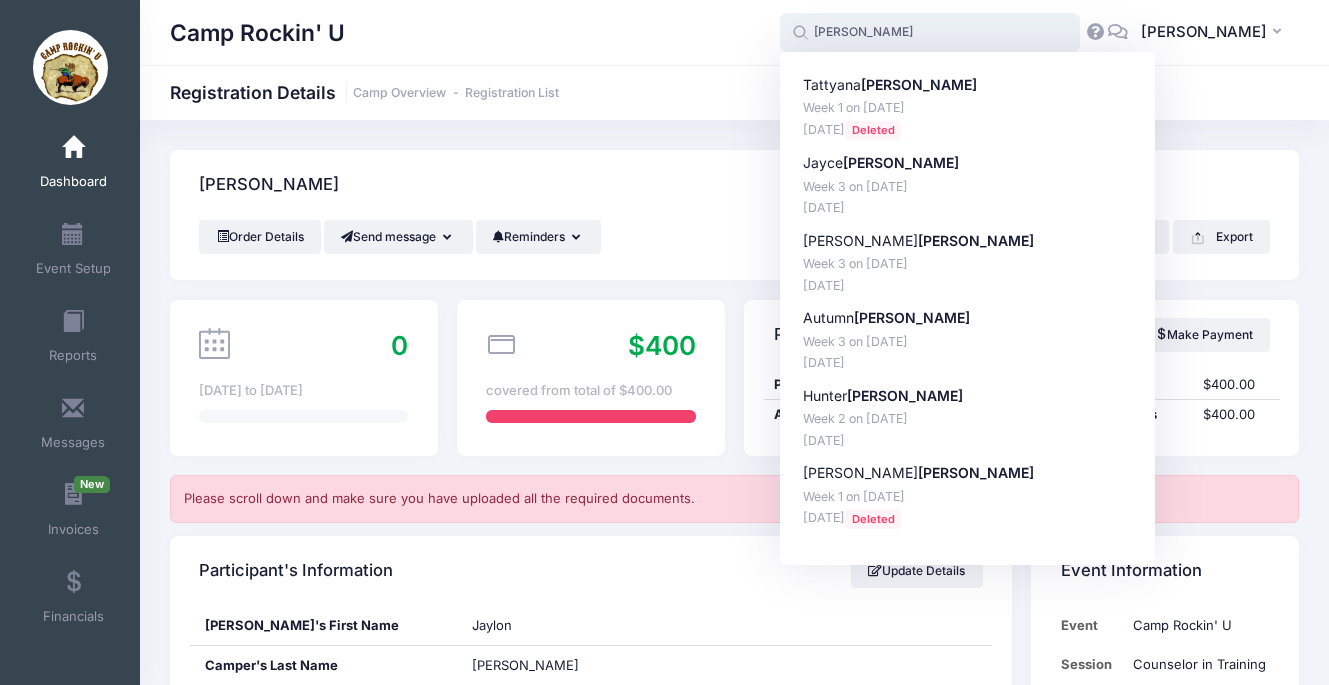 click on "[PERSON_NAME]" at bounding box center [930, 33] 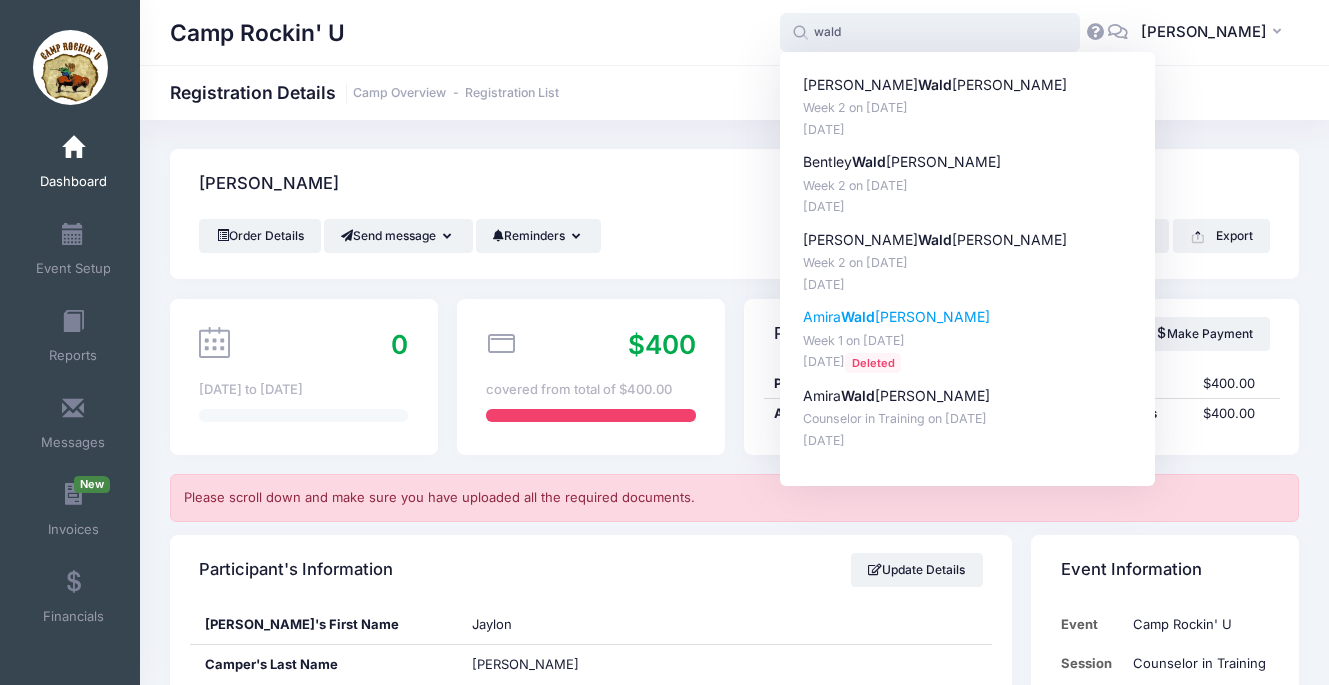 scroll, scrollTop: 1, scrollLeft: 0, axis: vertical 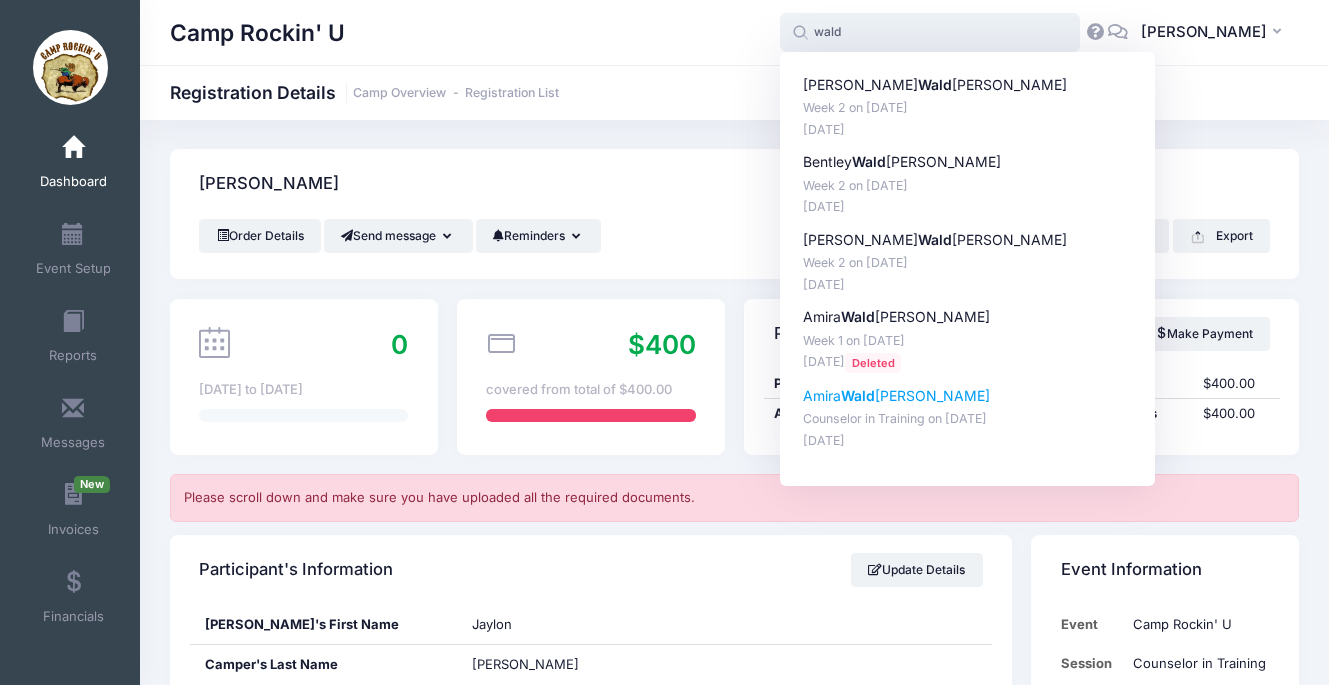 click on "[PERSON_NAME]" at bounding box center [968, 396] 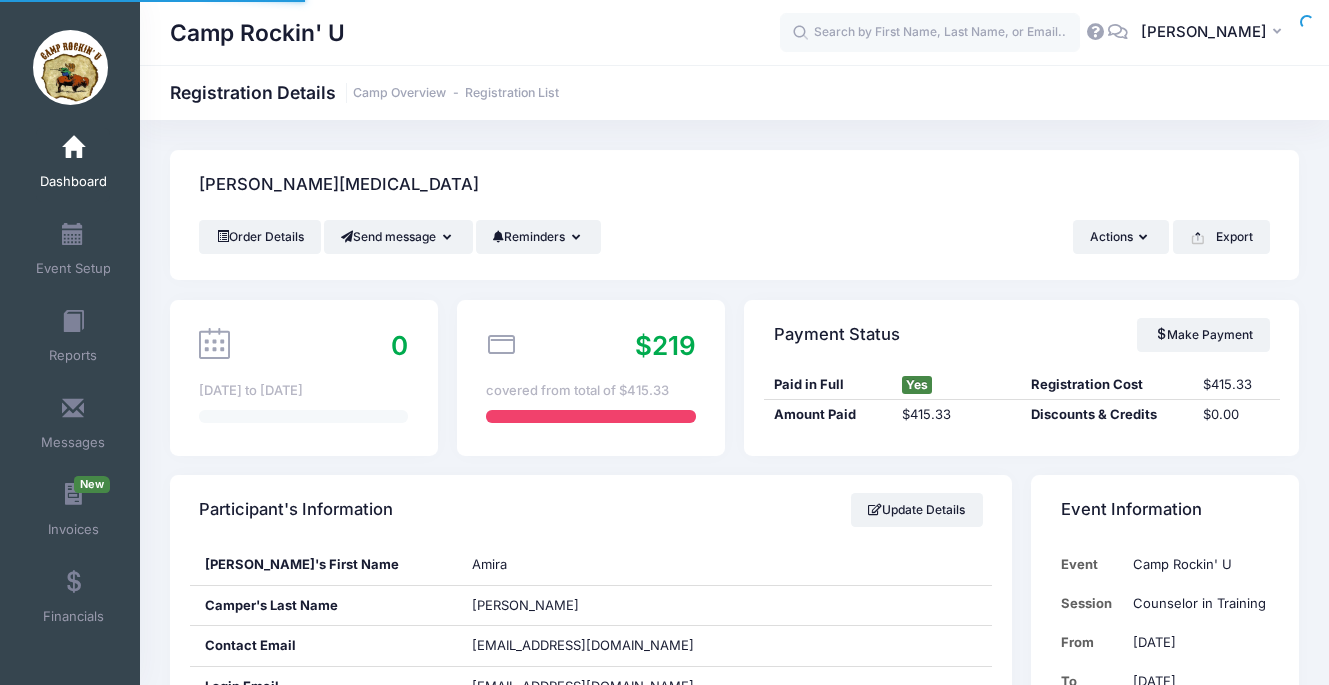 scroll, scrollTop: 0, scrollLeft: 0, axis: both 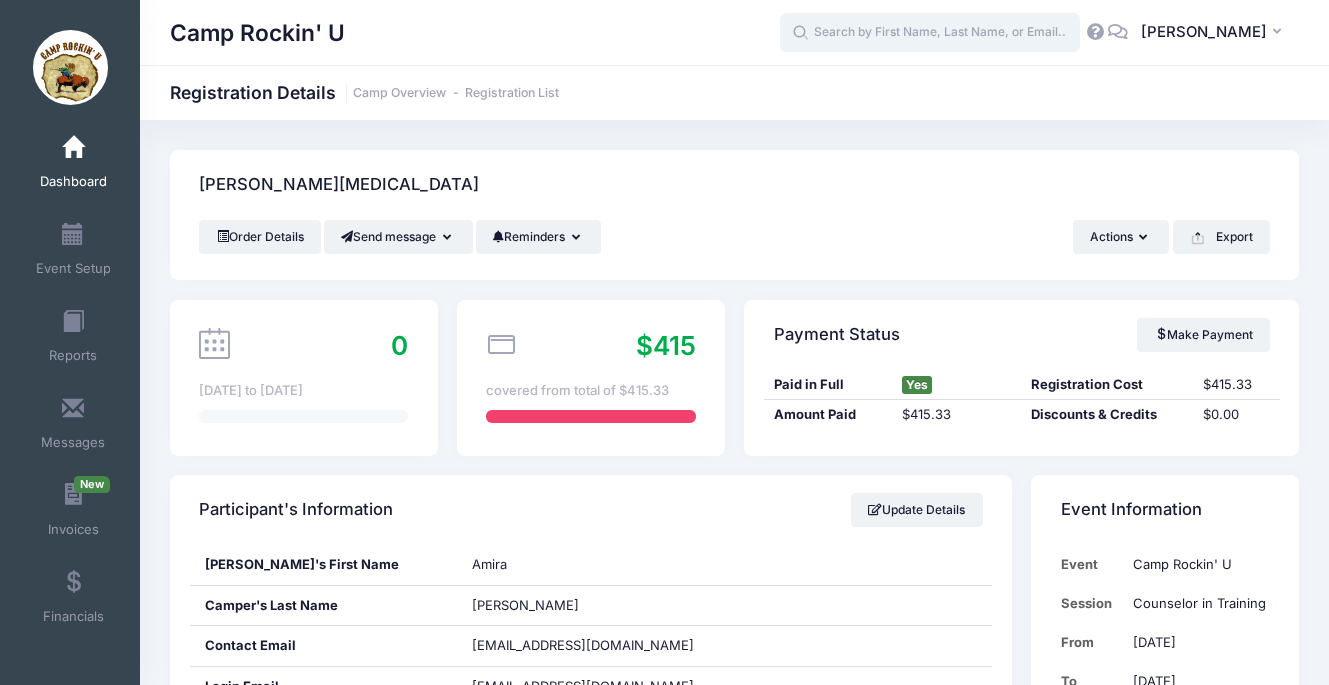 click at bounding box center [930, 33] 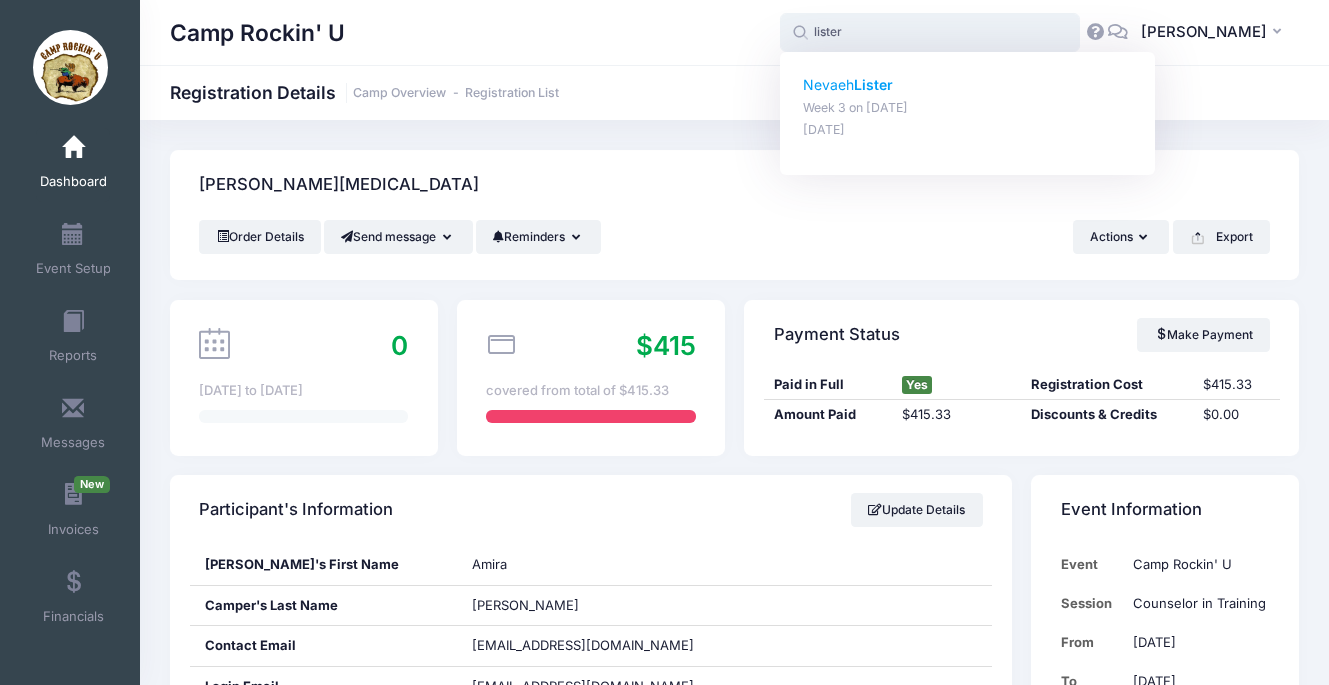click on "Nevaeh  Lister" at bounding box center [968, 85] 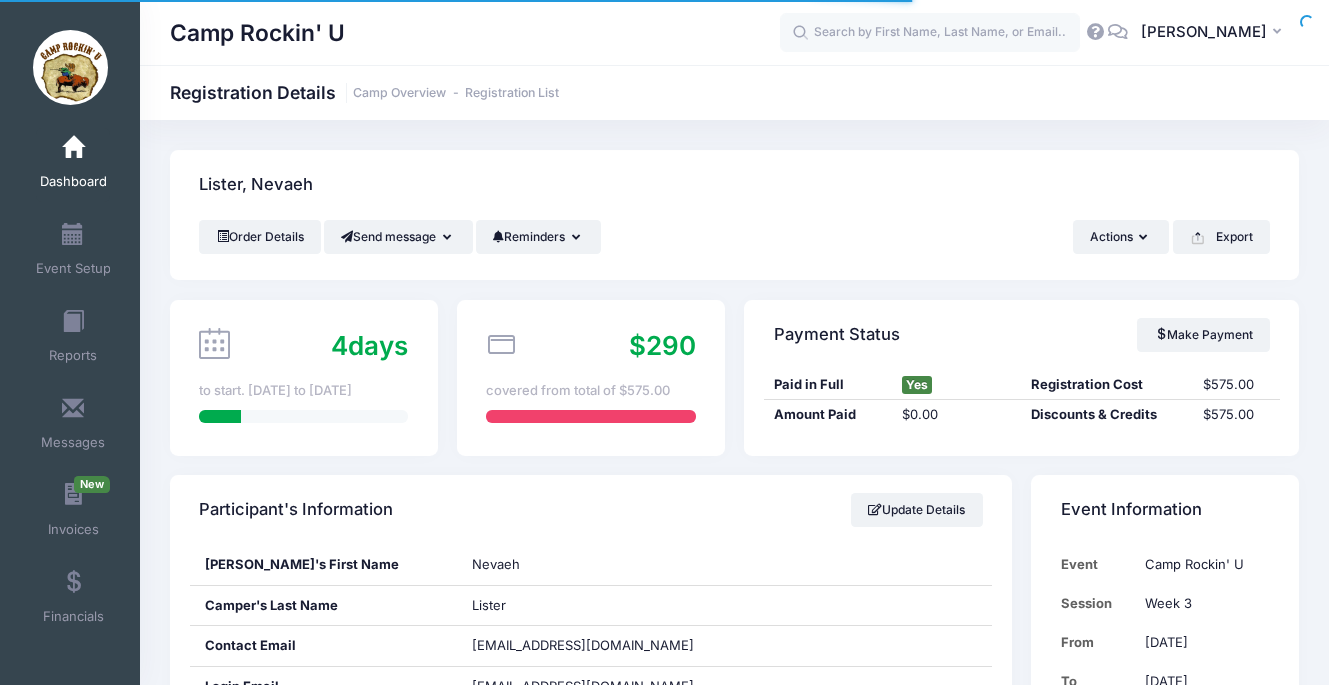 scroll, scrollTop: 0, scrollLeft: 0, axis: both 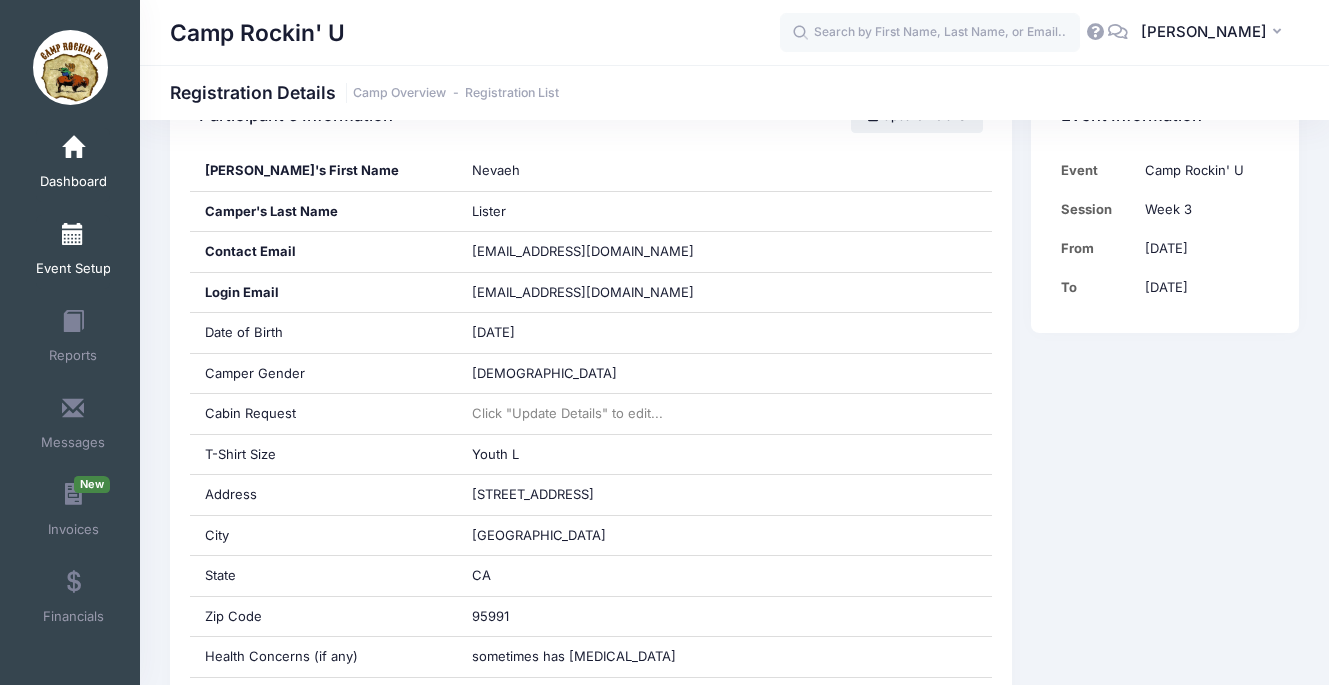 click at bounding box center [73, 235] 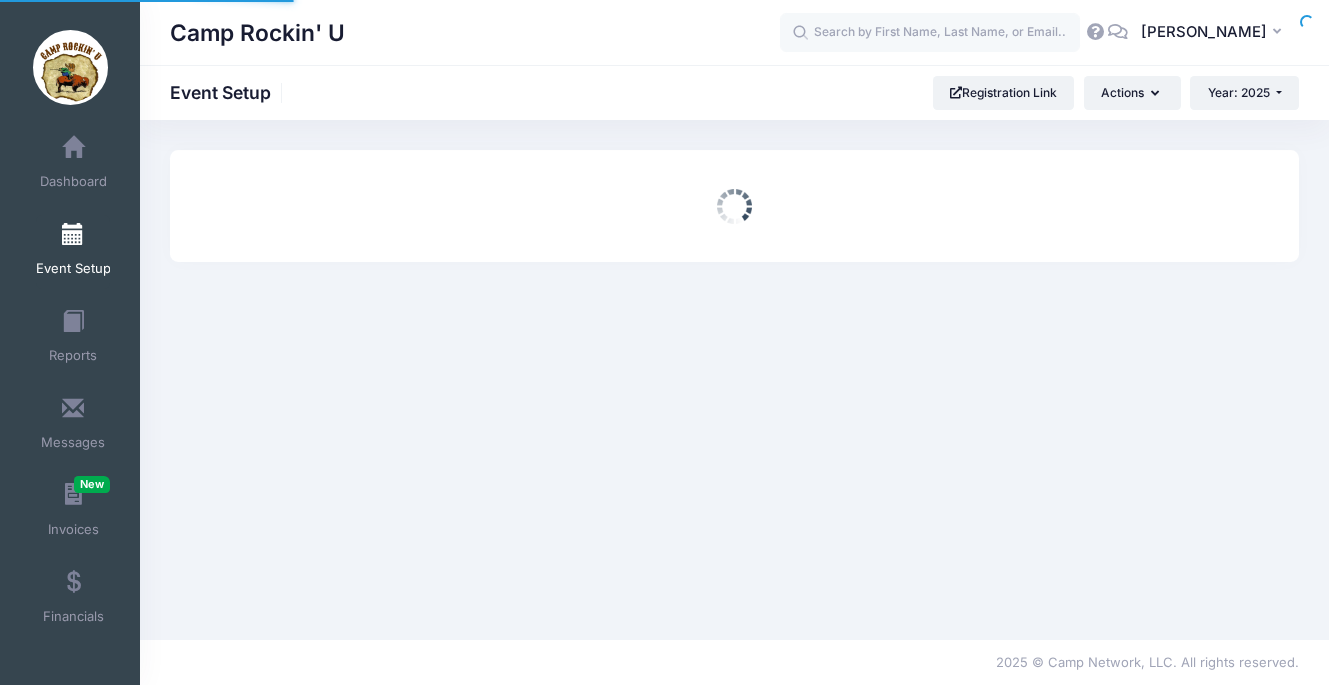 scroll, scrollTop: 0, scrollLeft: 0, axis: both 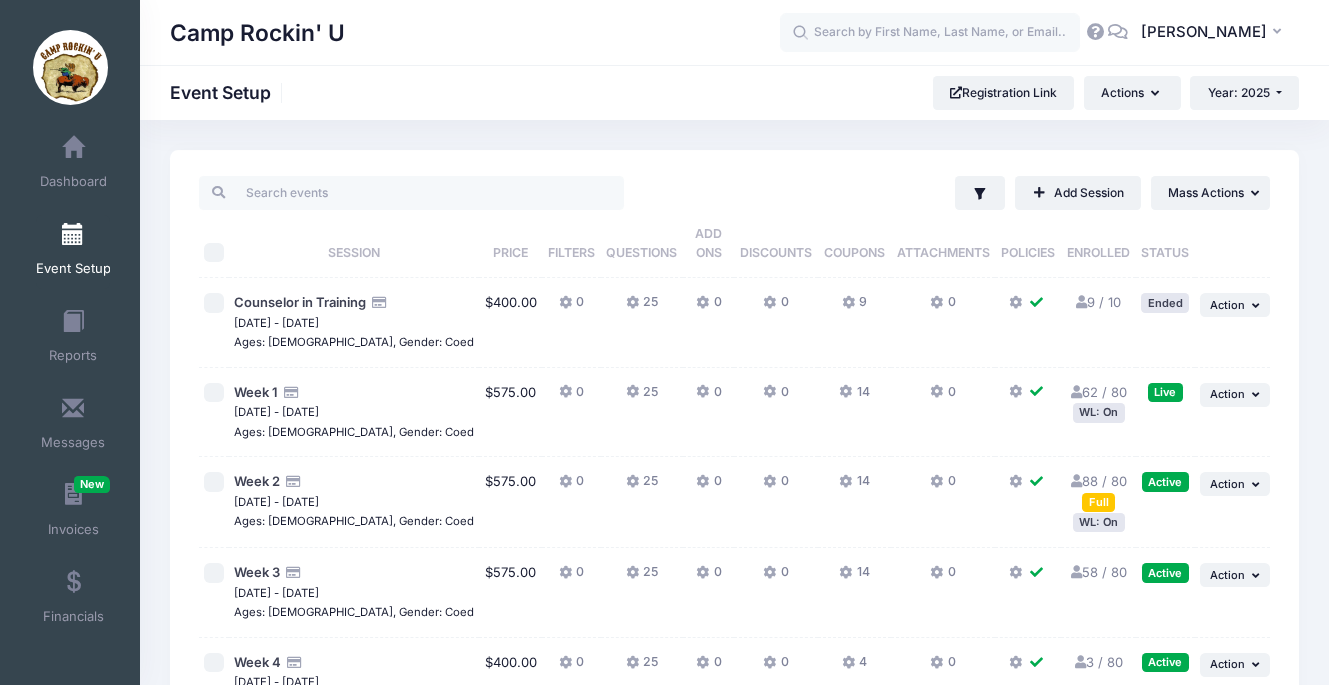 click at bounding box center [848, 392] 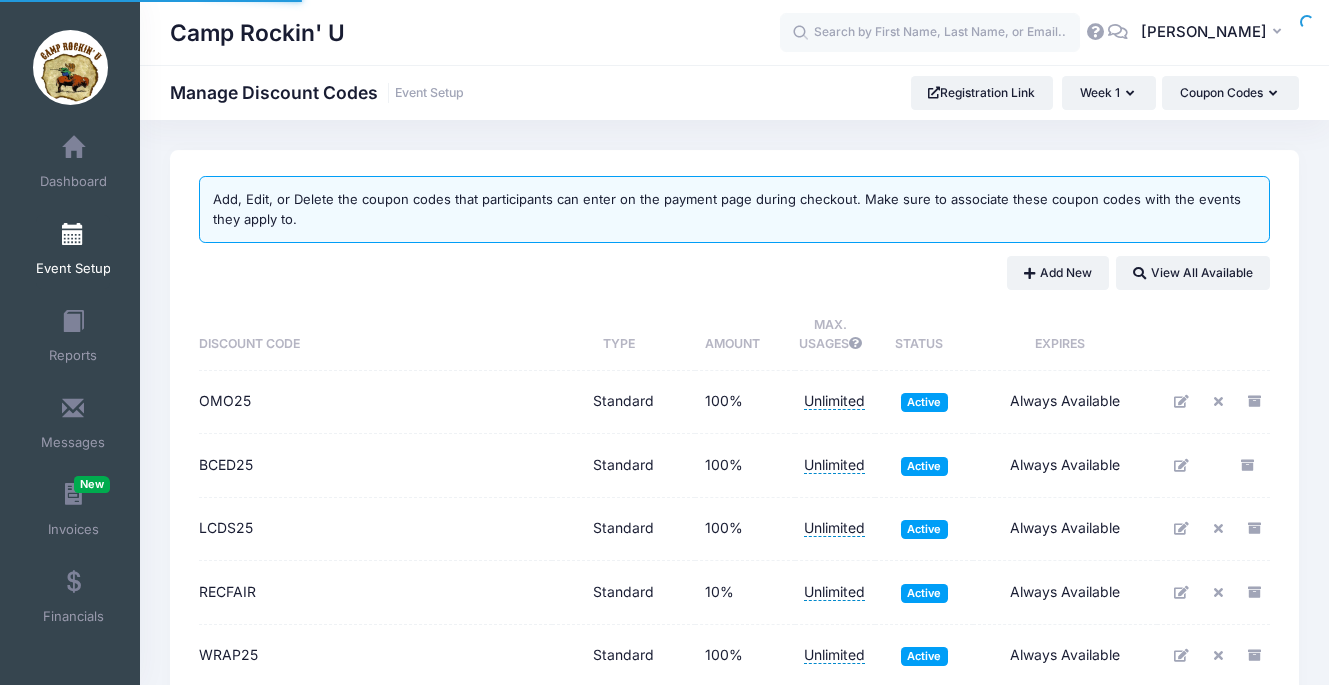scroll, scrollTop: 0, scrollLeft: 0, axis: both 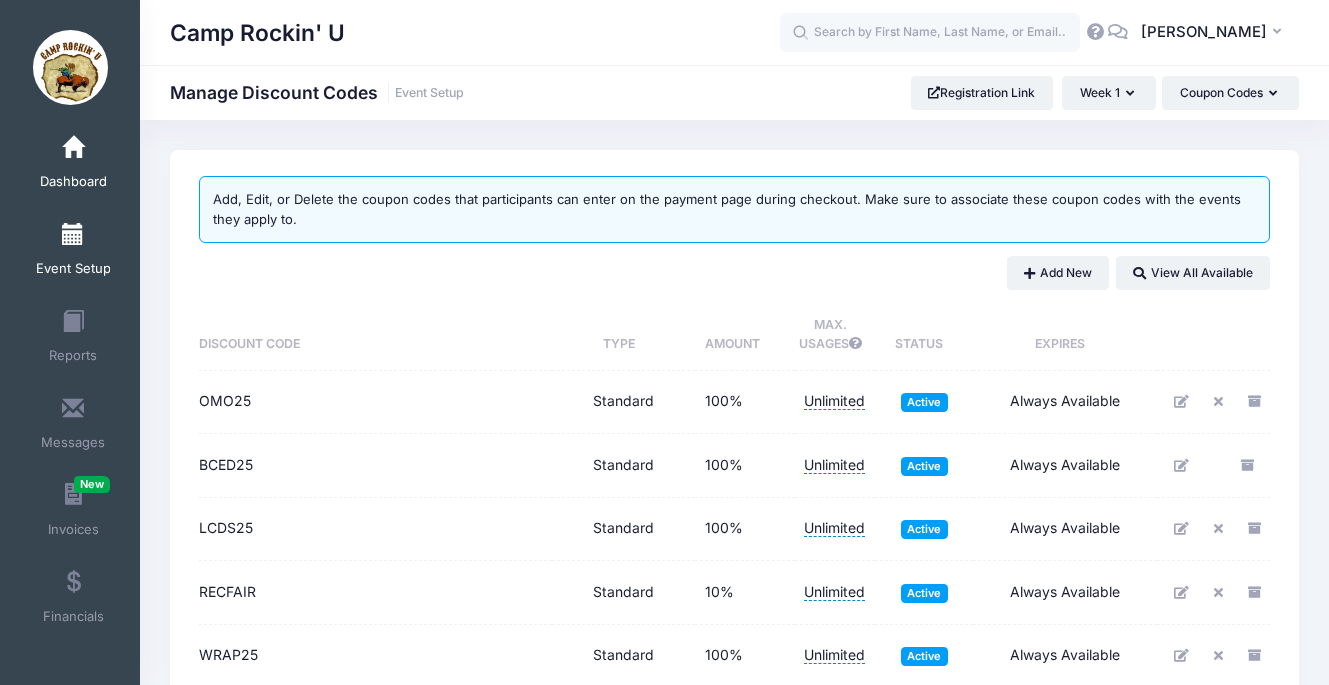 click at bounding box center (73, 148) 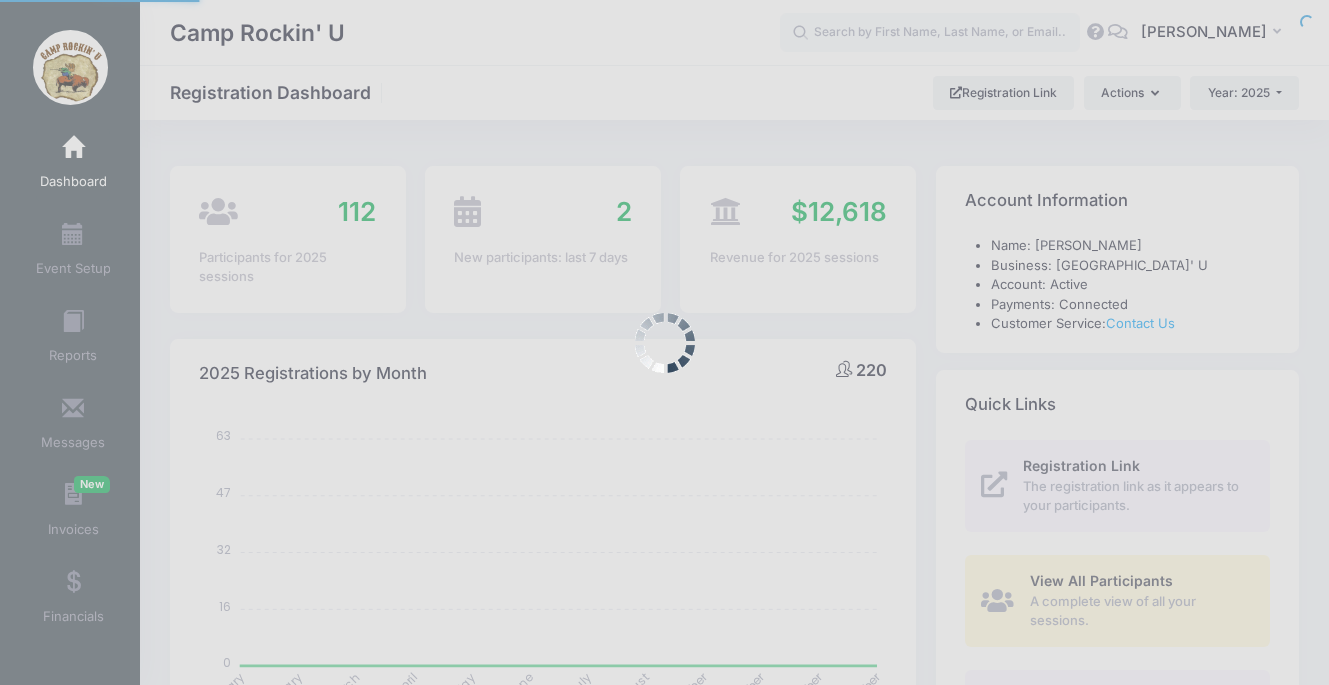 select 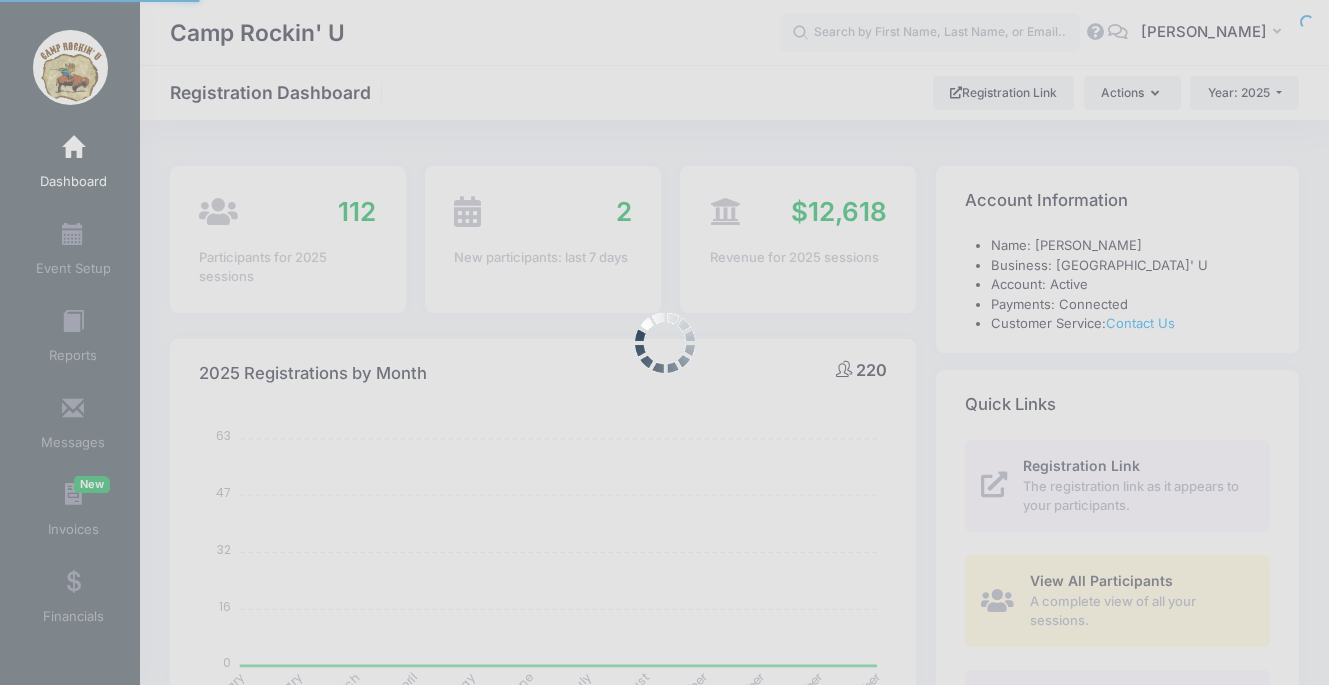 scroll, scrollTop: 0, scrollLeft: 0, axis: both 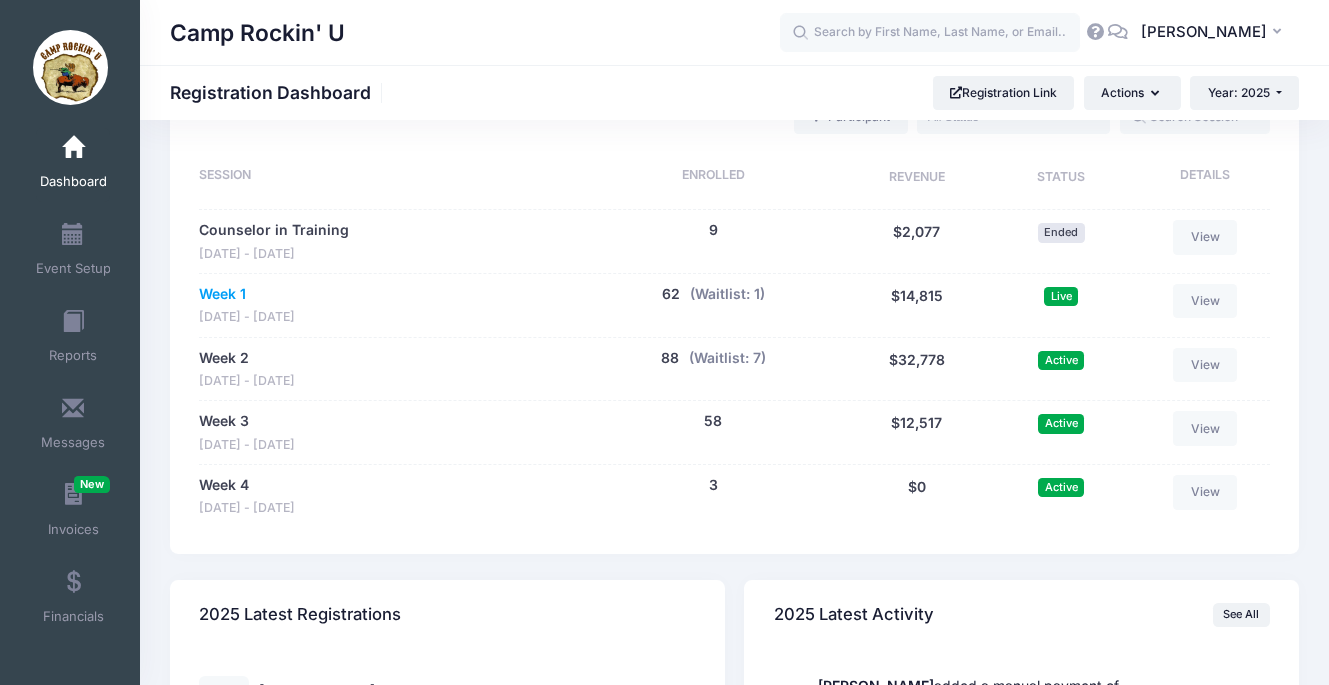 click on "Week 1" at bounding box center [222, 294] 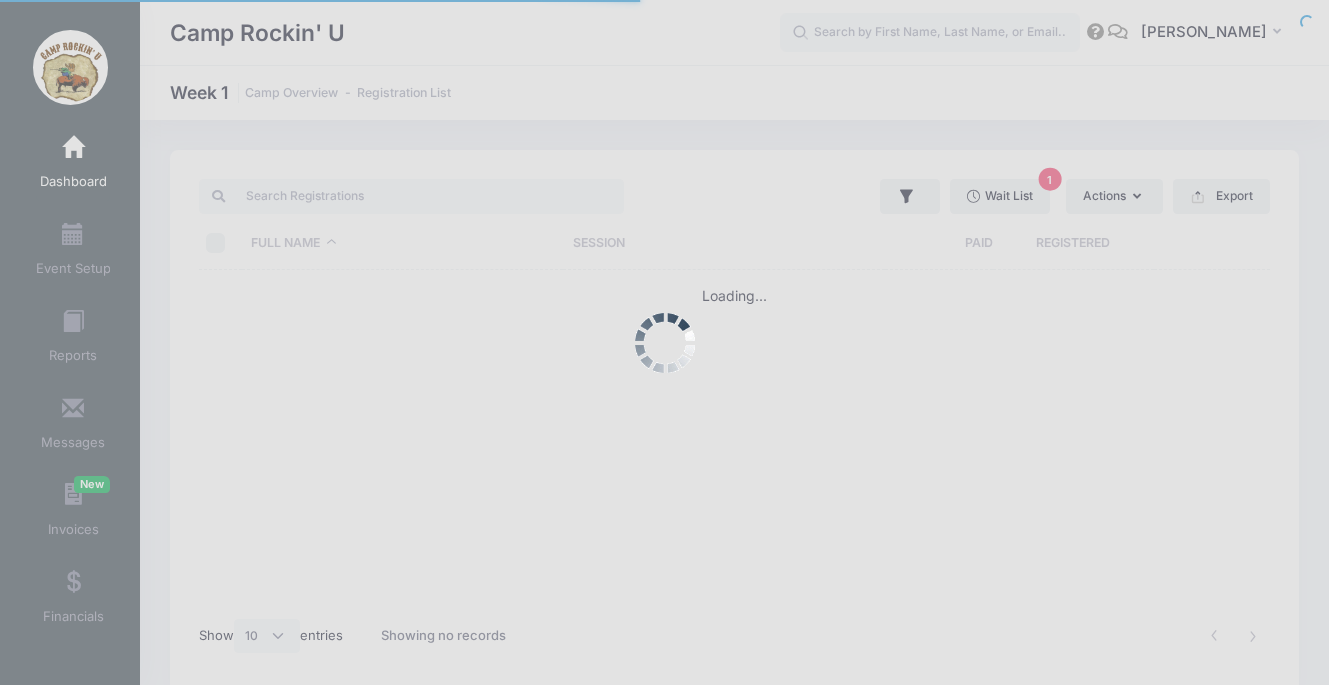 select on "10" 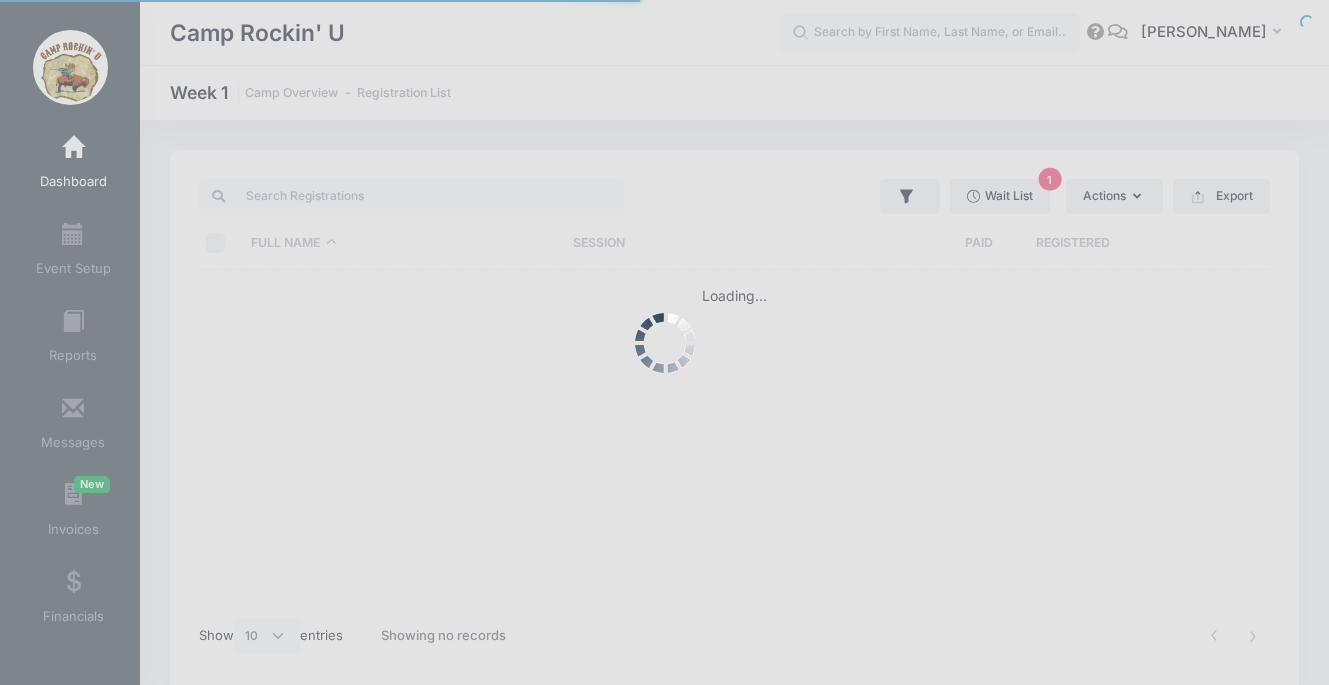 scroll, scrollTop: 0, scrollLeft: 0, axis: both 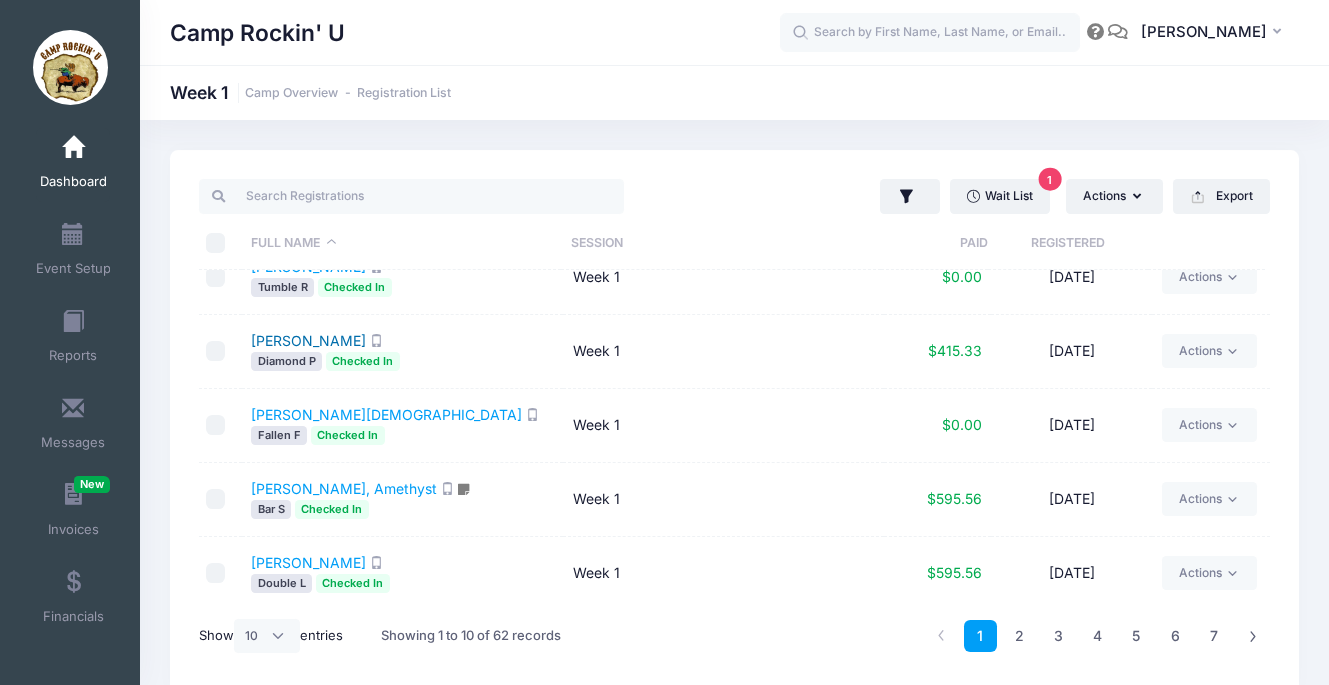 click on "[PERSON_NAME]" at bounding box center [308, 340] 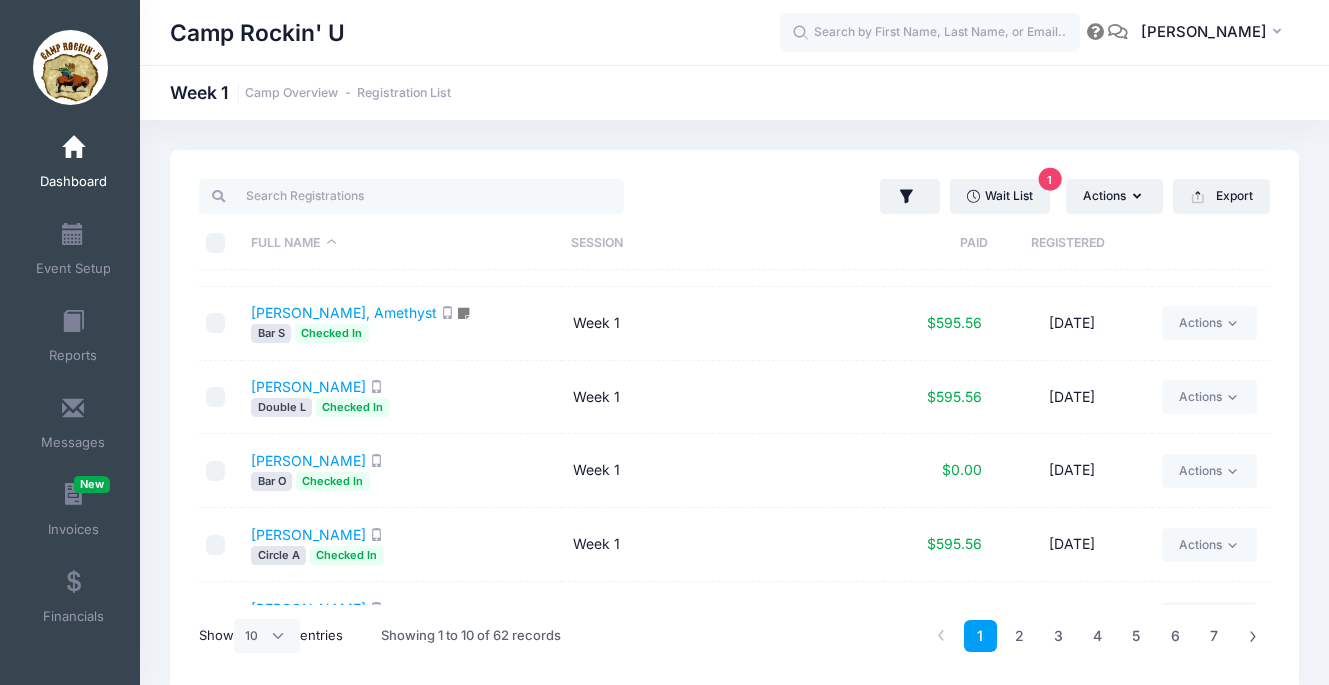 scroll, scrollTop: 281, scrollLeft: 0, axis: vertical 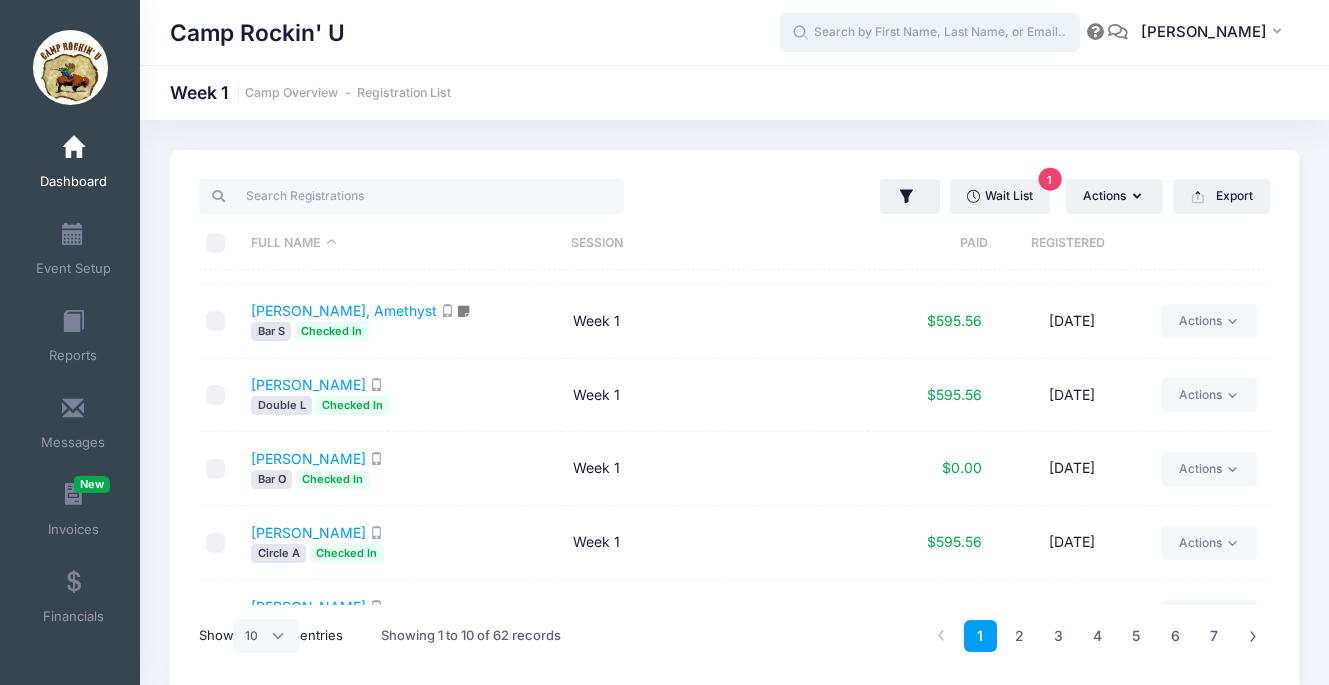 click at bounding box center [930, 33] 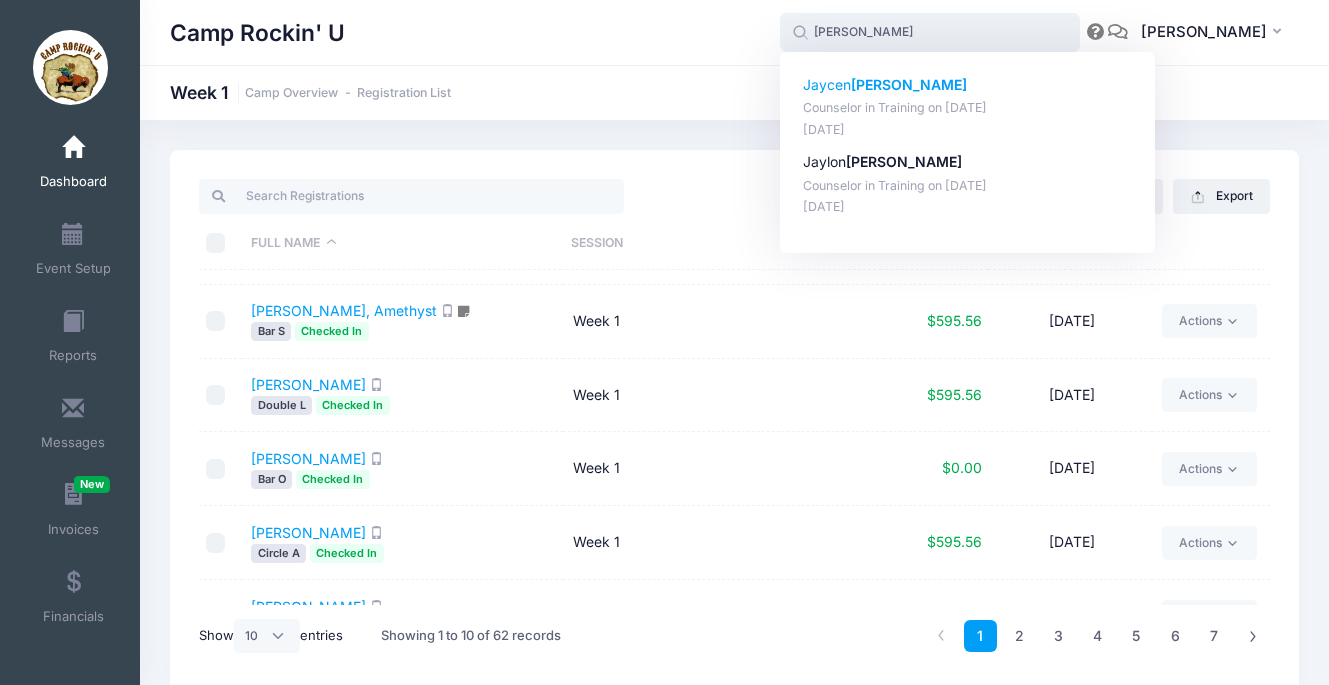 click on "[PERSON_NAME]" at bounding box center (909, 84) 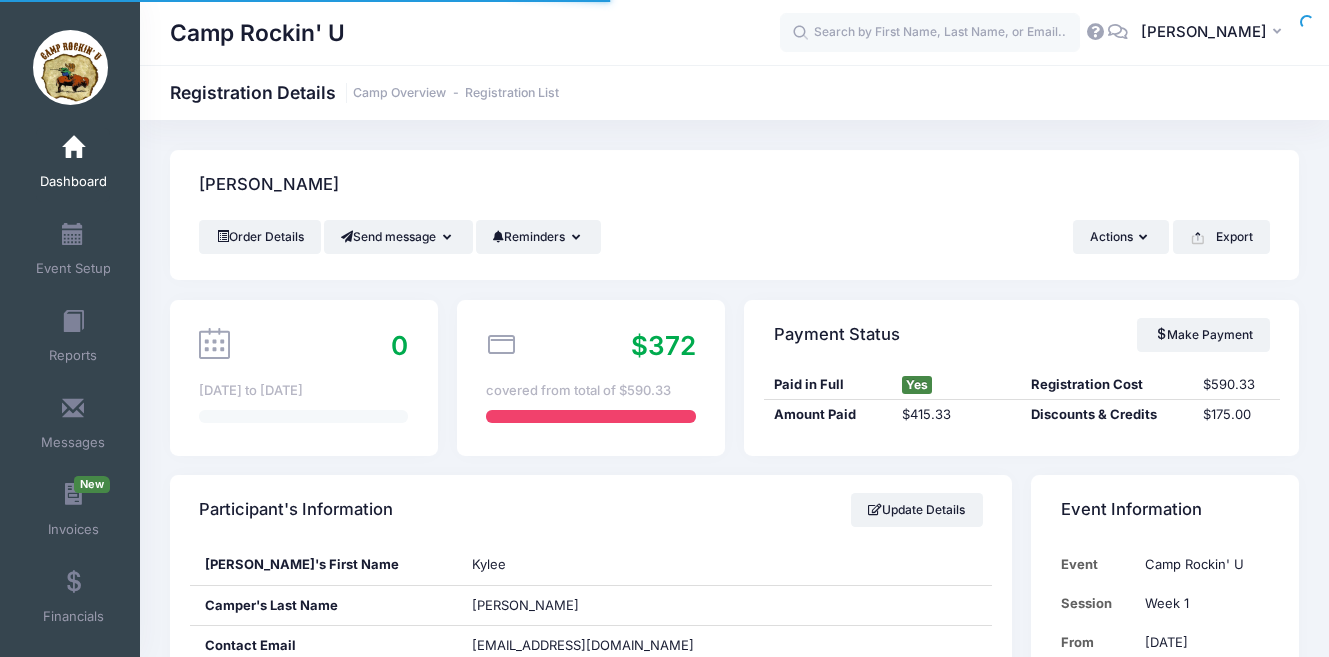 scroll, scrollTop: 0, scrollLeft: 0, axis: both 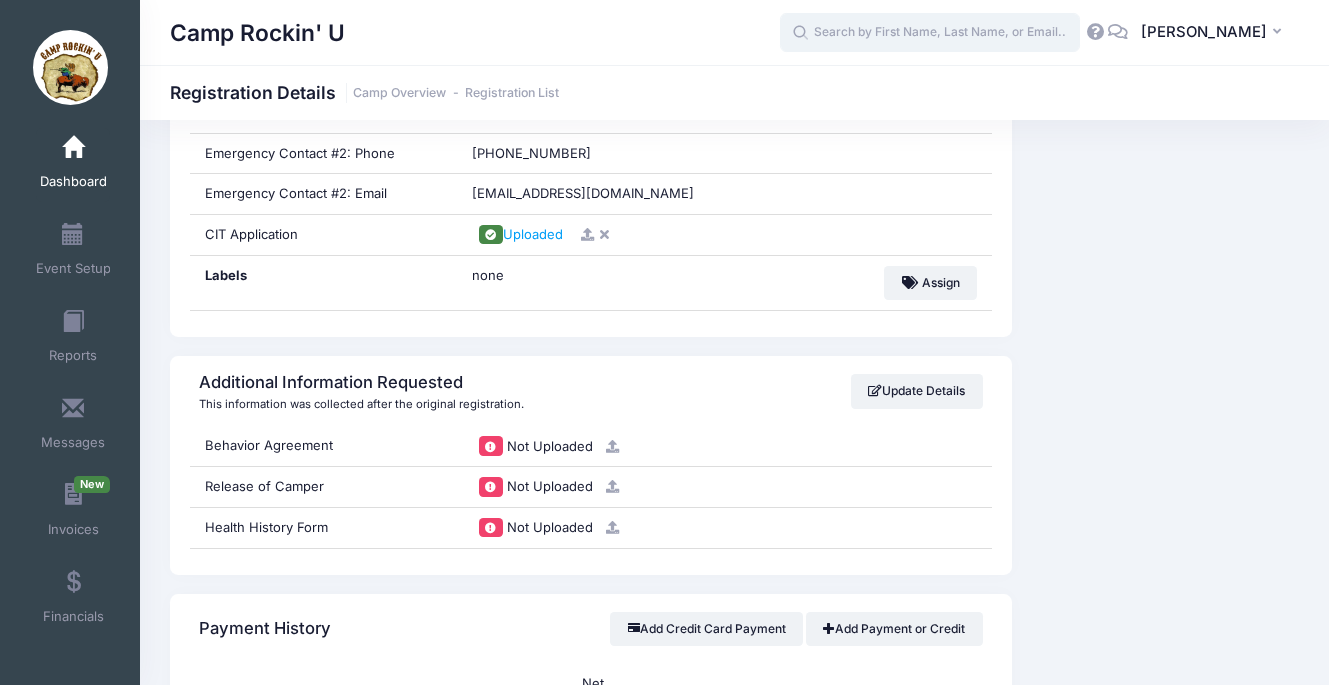 click at bounding box center [930, 33] 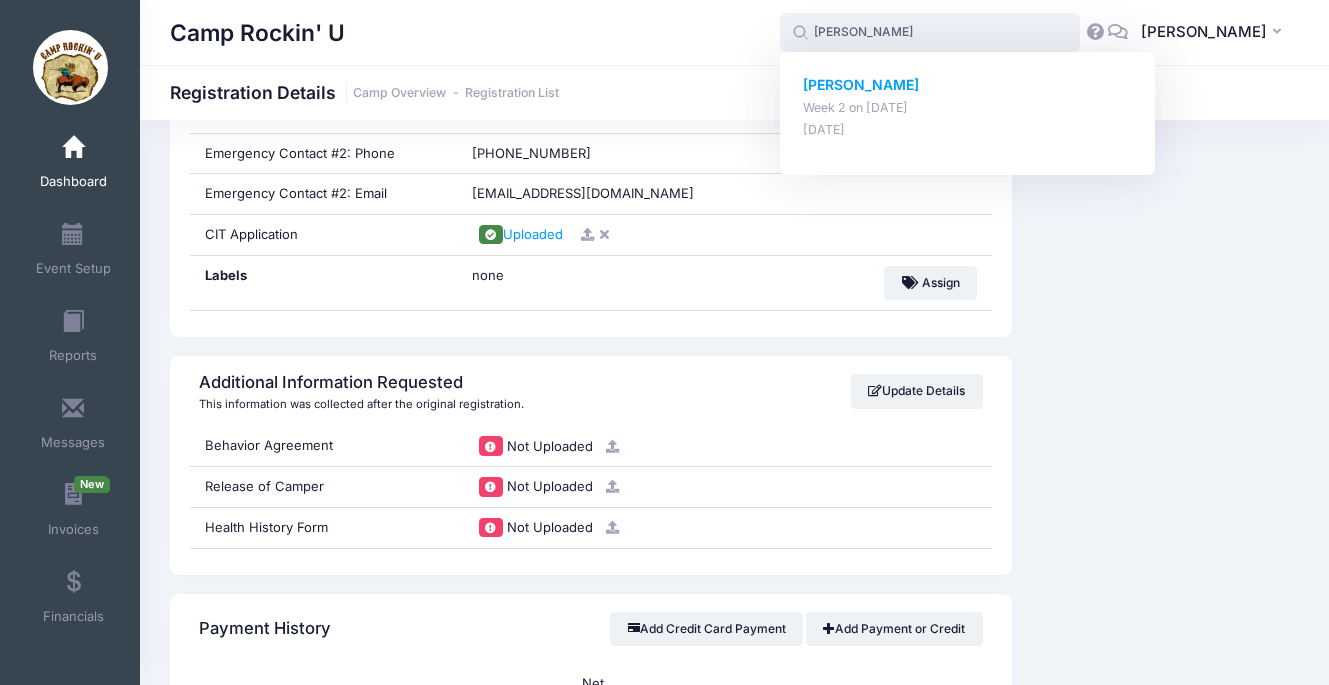 click on "[PERSON_NAME]" 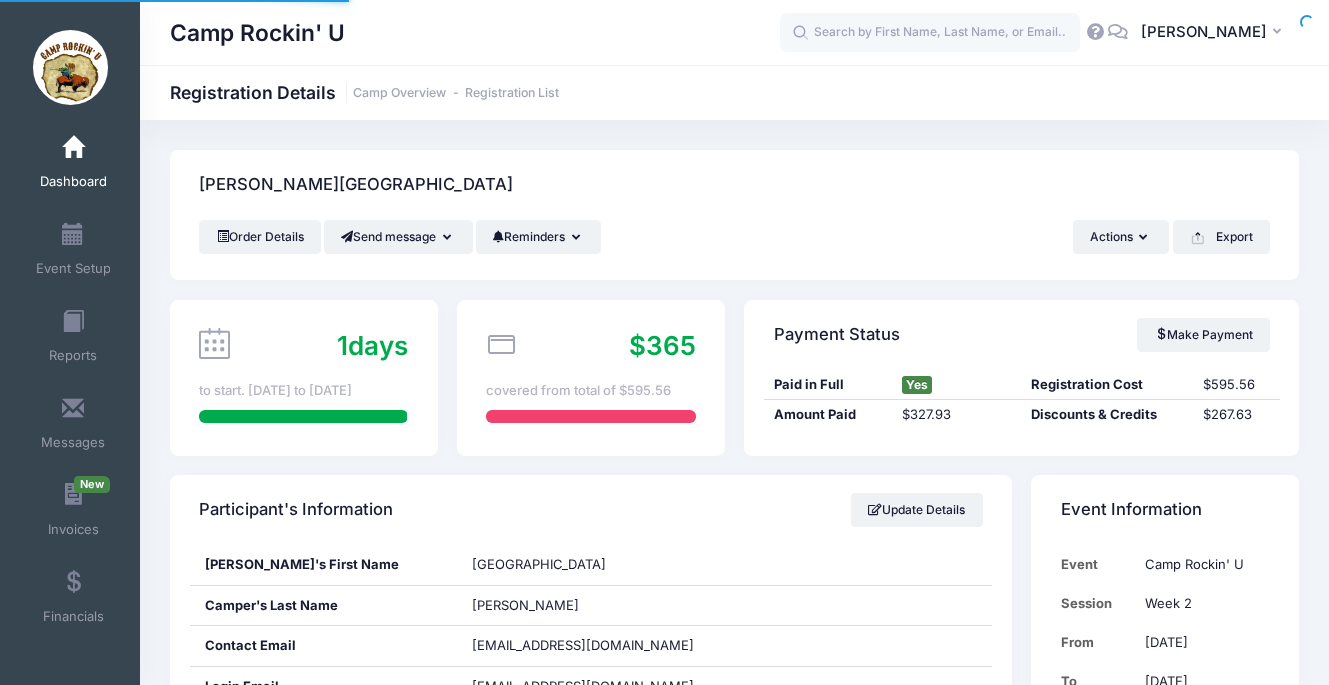 scroll, scrollTop: 0, scrollLeft: 0, axis: both 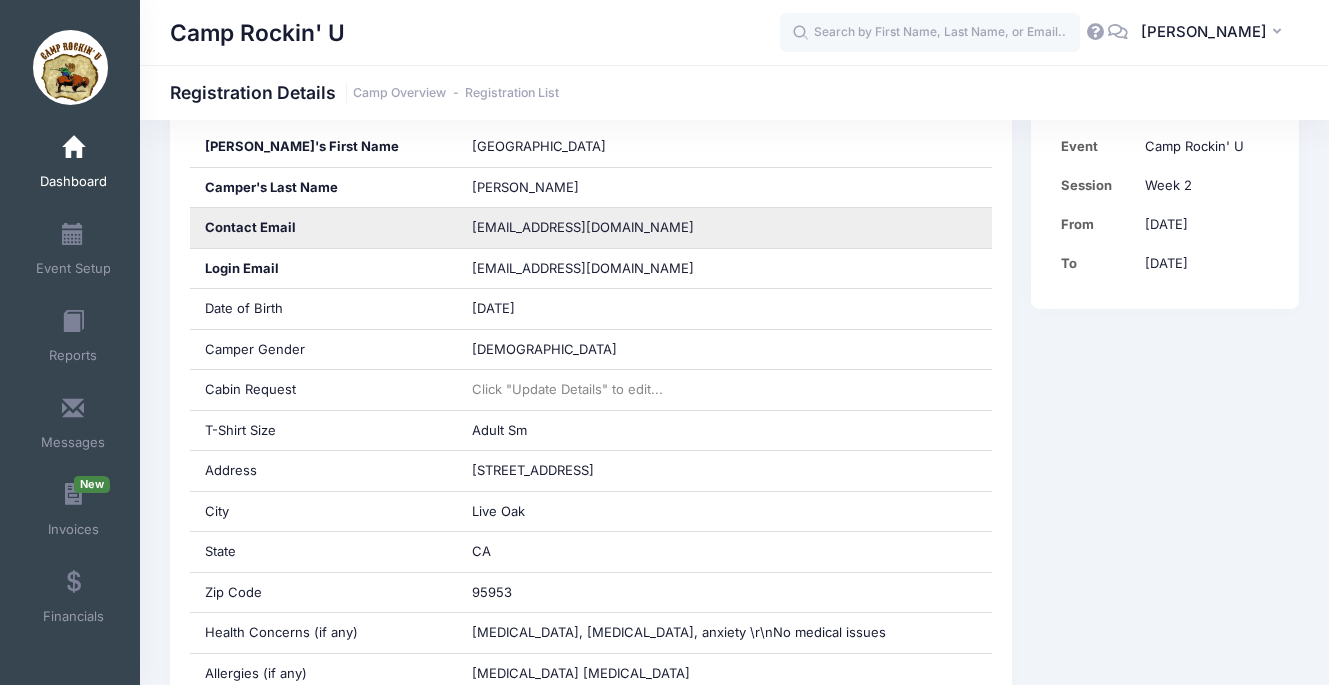 click on "[EMAIL_ADDRESS][DOMAIN_NAME]" at bounding box center (724, 228) 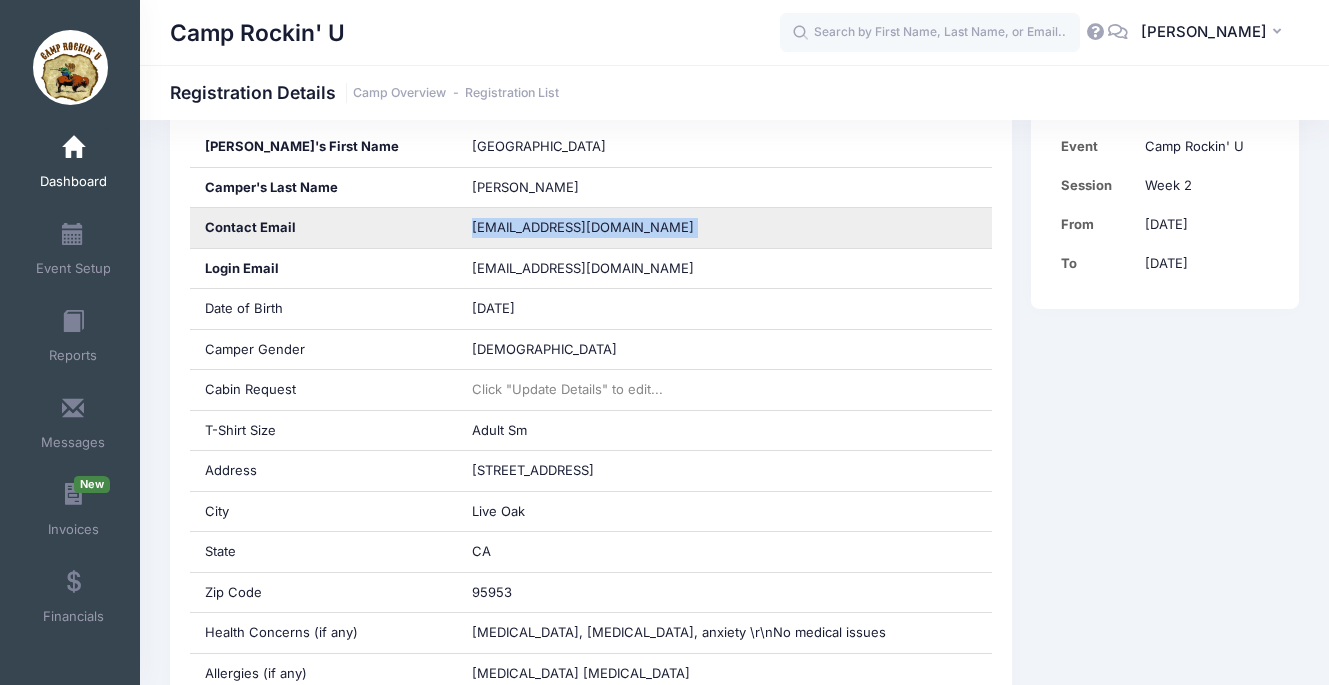 drag, startPoint x: 732, startPoint y: 220, endPoint x: 493, endPoint y: 221, distance: 239.00209 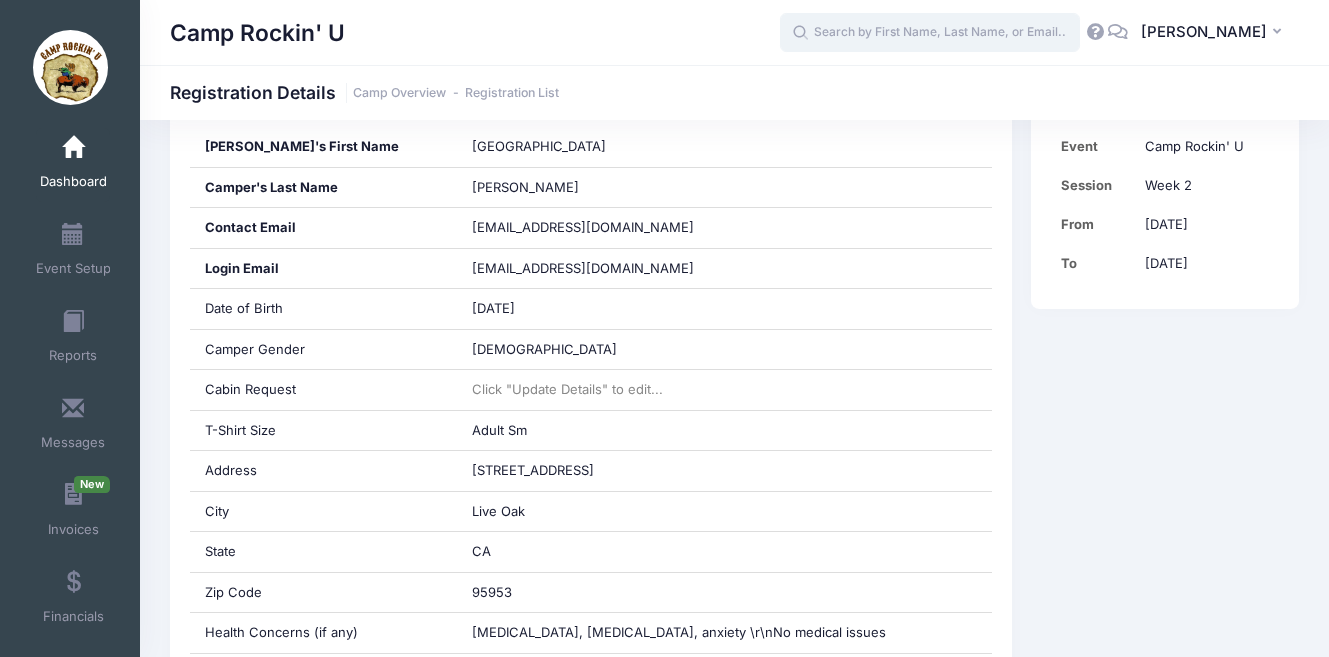 click at bounding box center [930, 33] 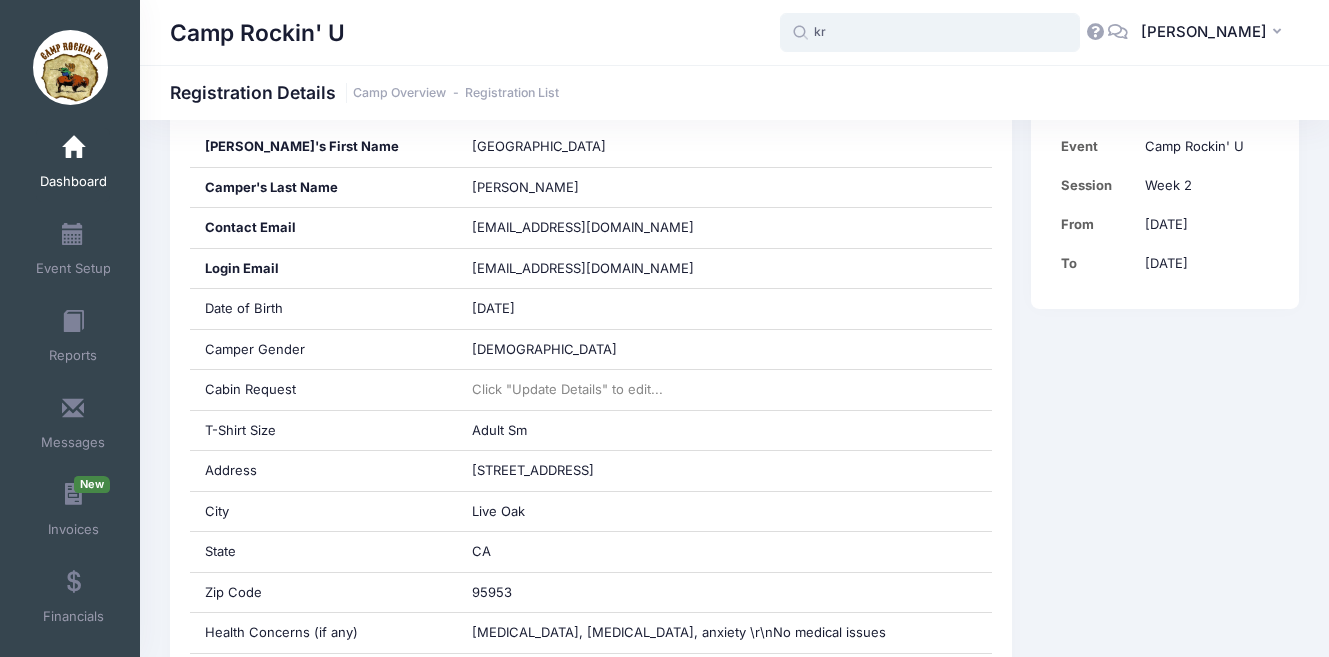 type on "k" 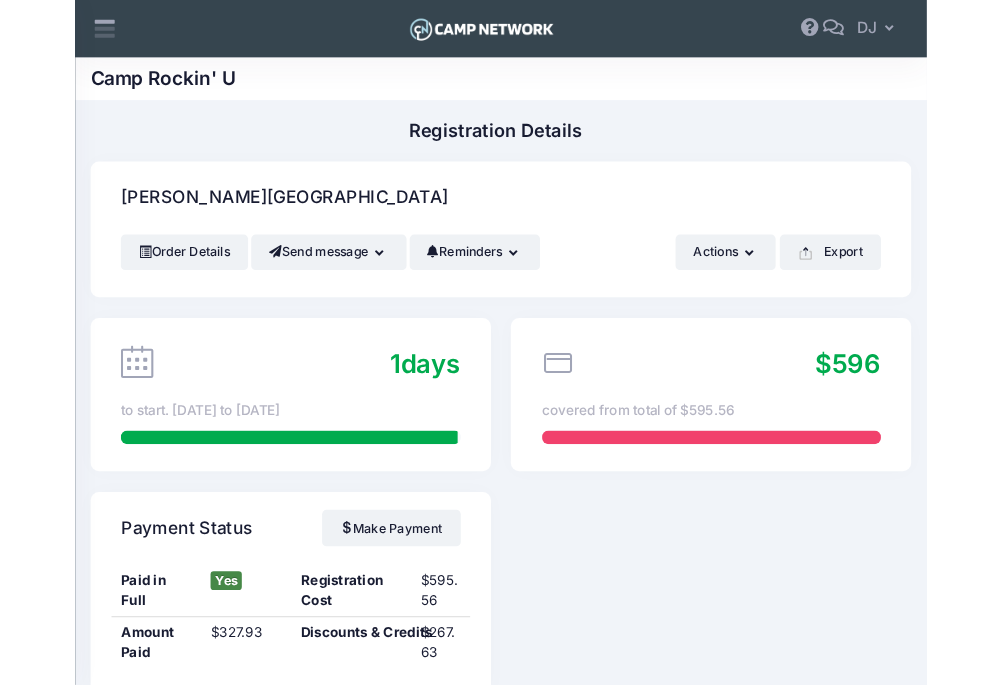 scroll, scrollTop: 0, scrollLeft: 0, axis: both 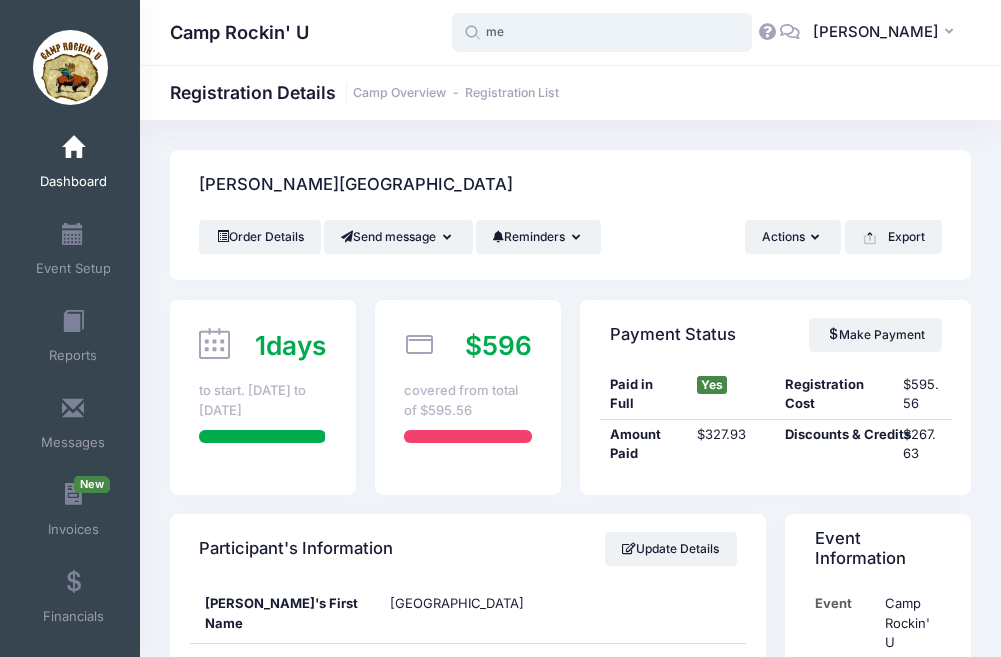 type on "m" 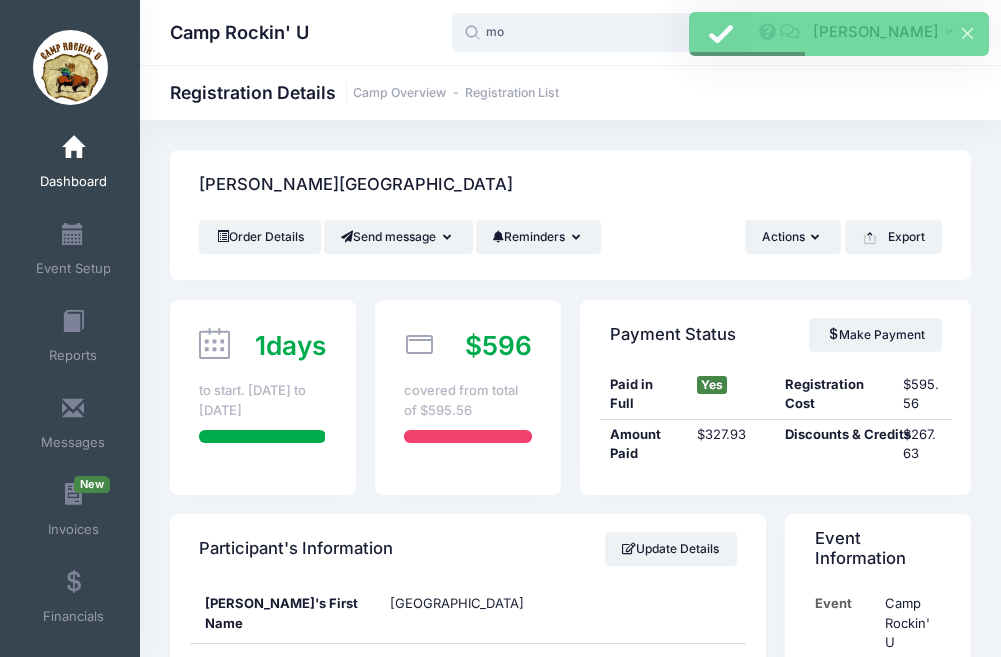 type on "m" 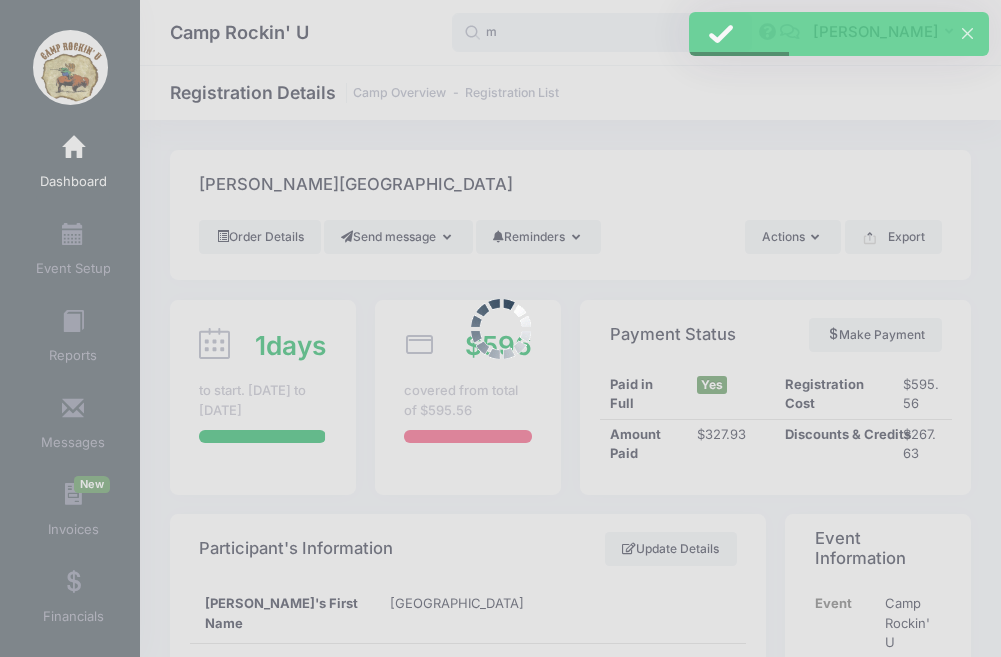 type 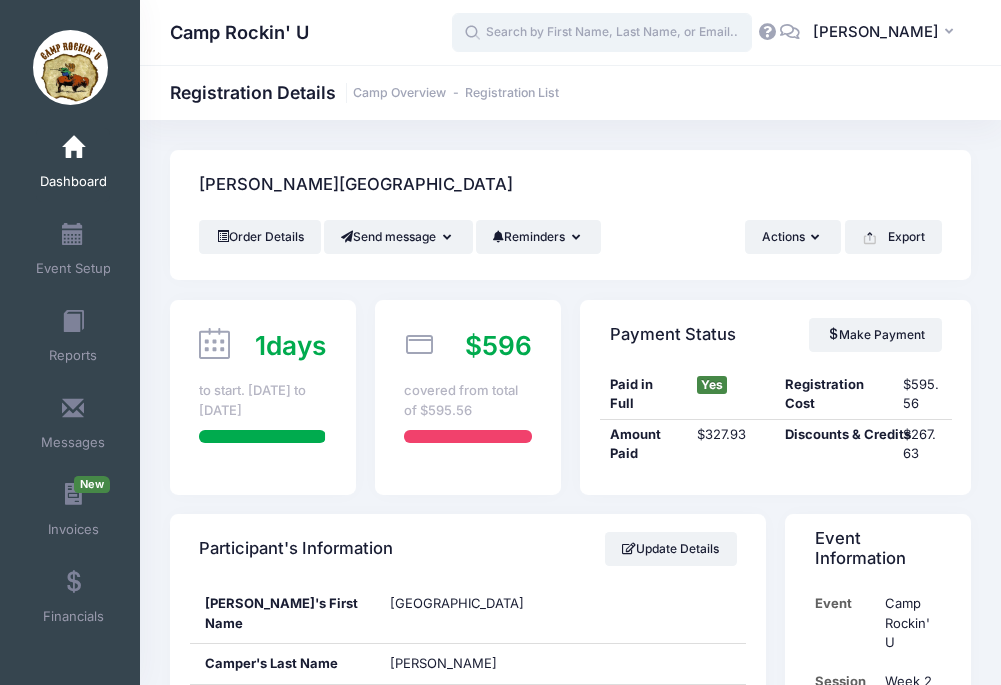 scroll, scrollTop: 0, scrollLeft: 0, axis: both 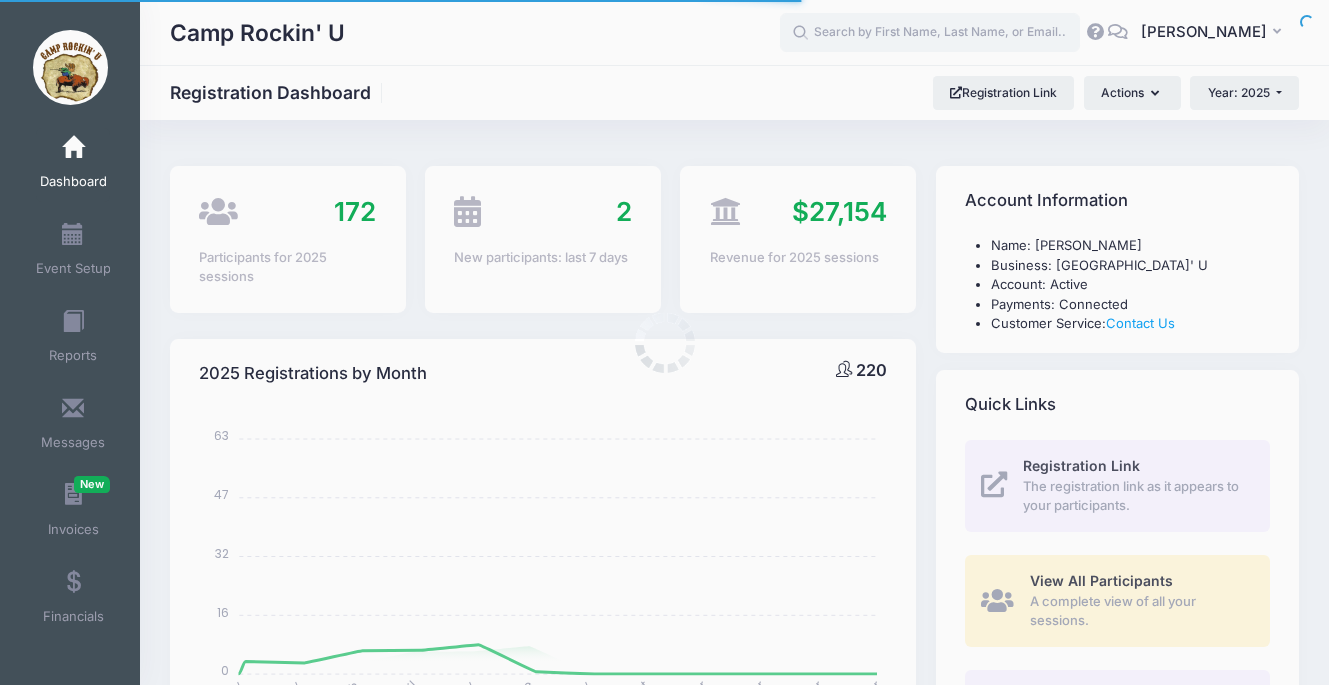 select 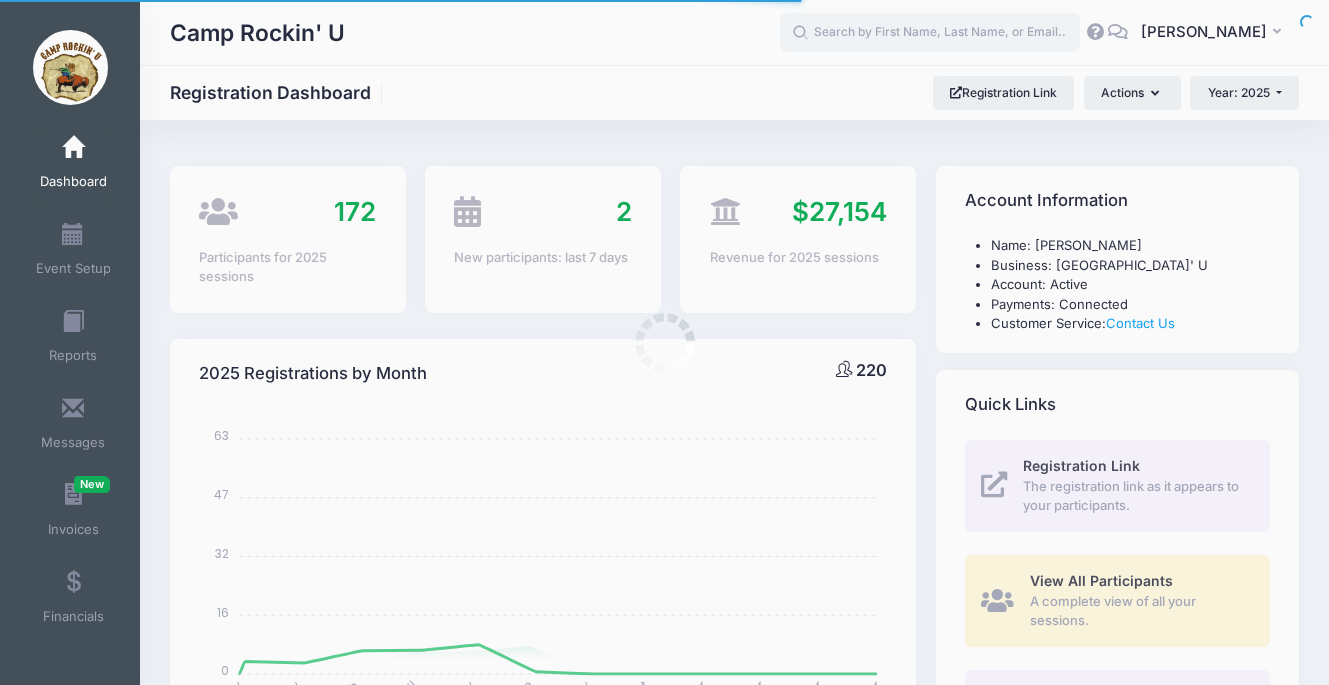 scroll, scrollTop: 0, scrollLeft: 0, axis: both 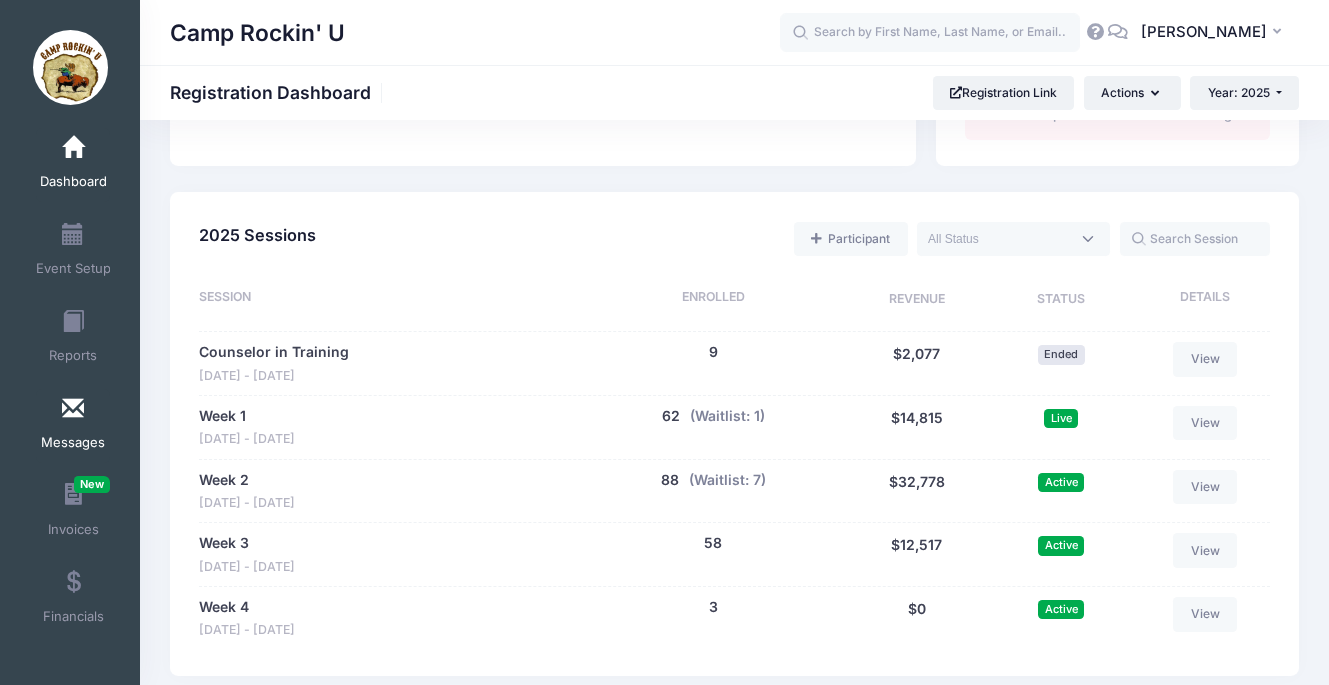 click at bounding box center (73, 409) 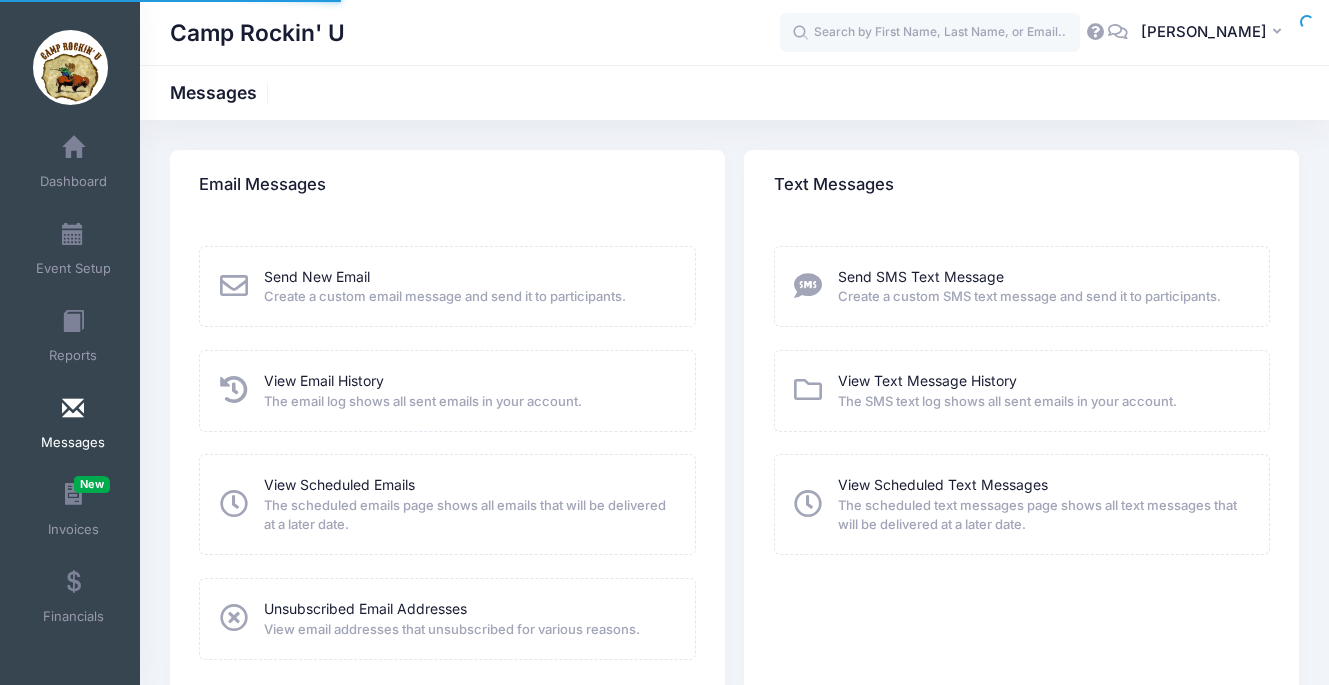 scroll, scrollTop: 0, scrollLeft: 0, axis: both 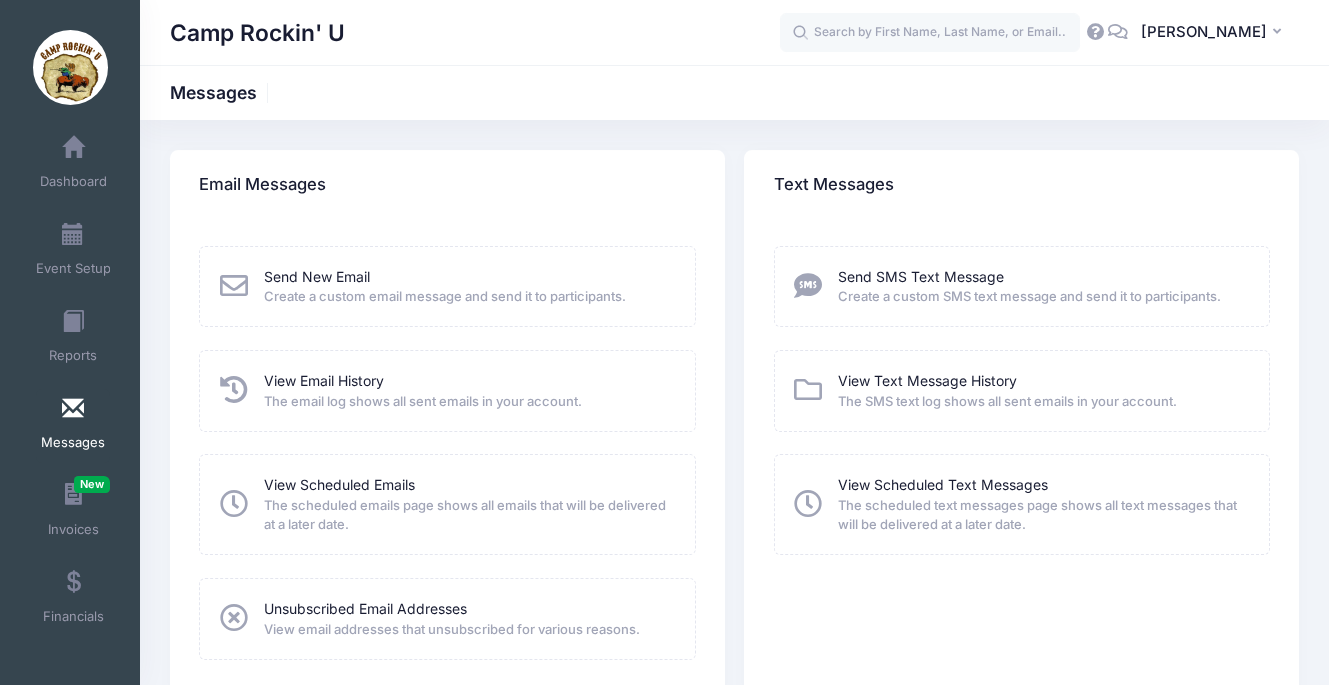 click at bounding box center (234, 286) 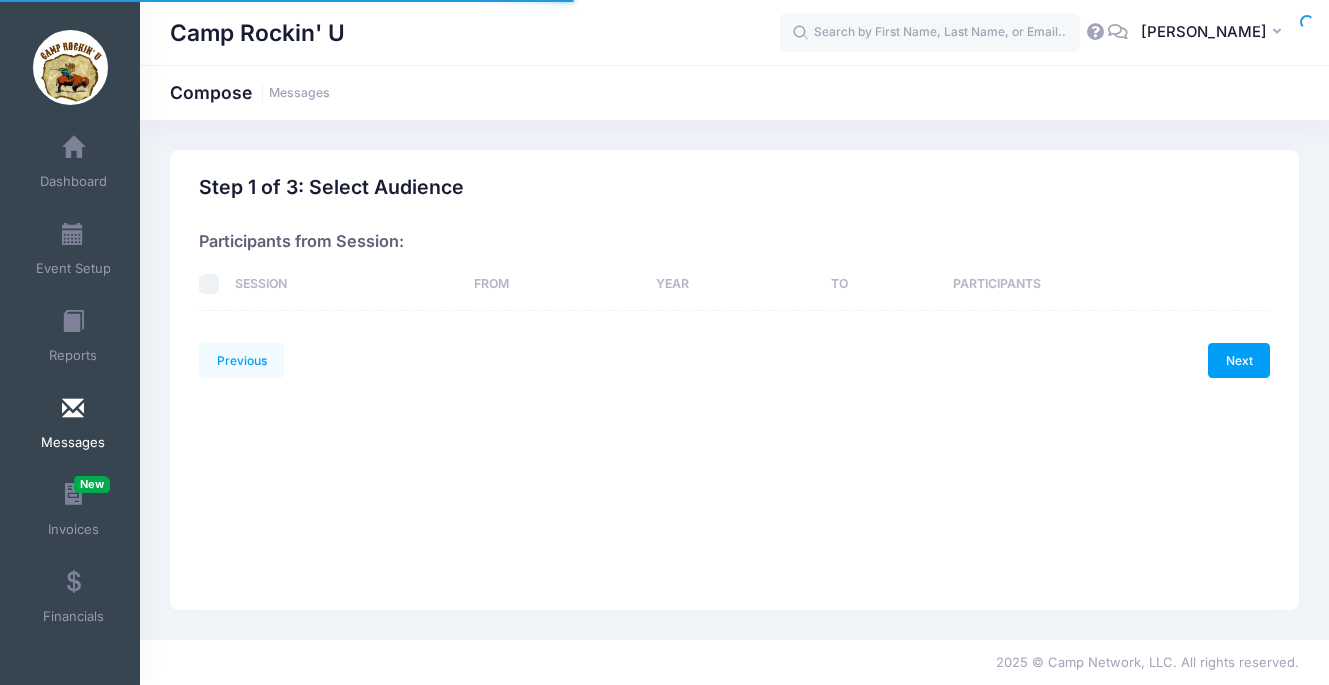 scroll, scrollTop: 0, scrollLeft: 0, axis: both 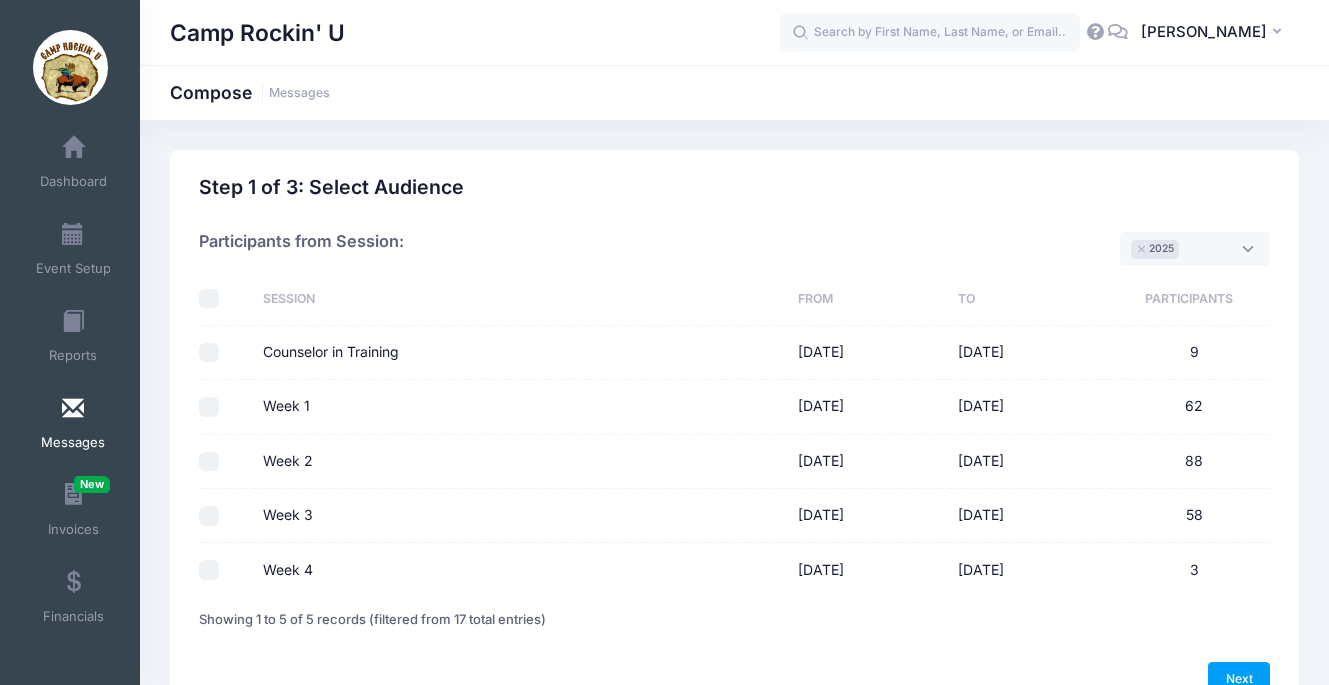 click on "Week 1" at bounding box center [209, 407] 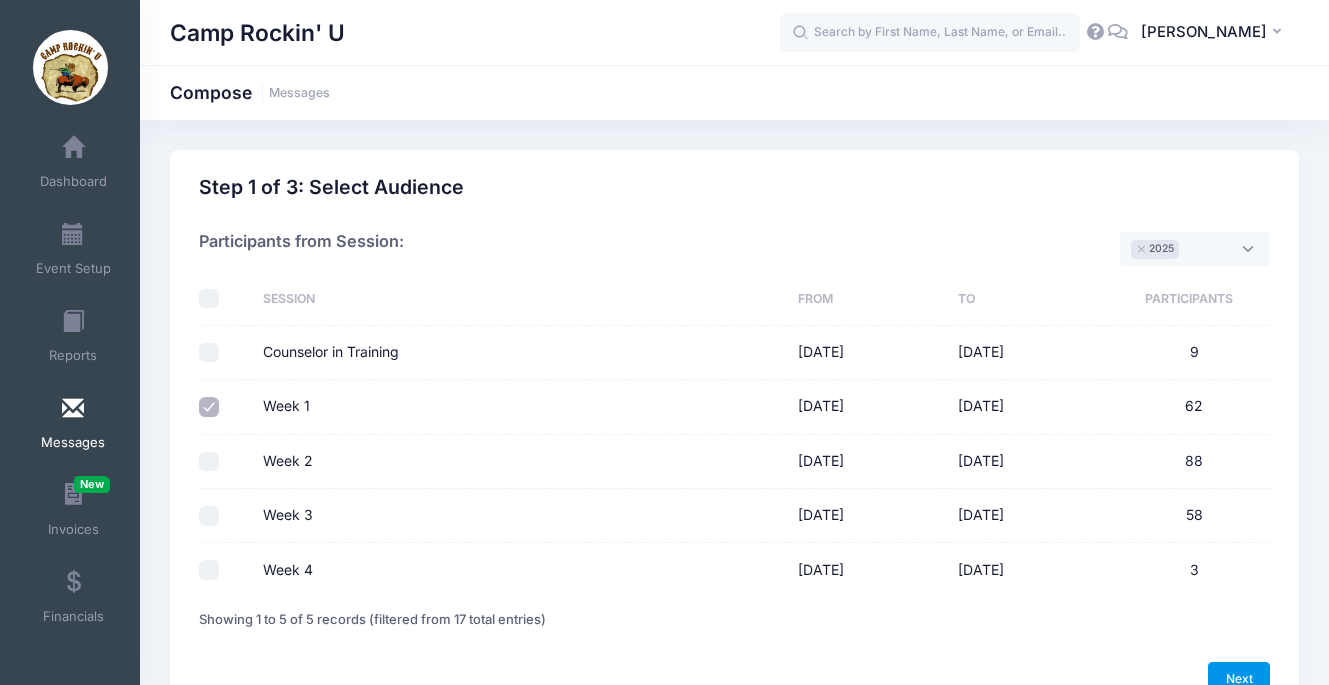 click on "Next" at bounding box center (1239, 679) 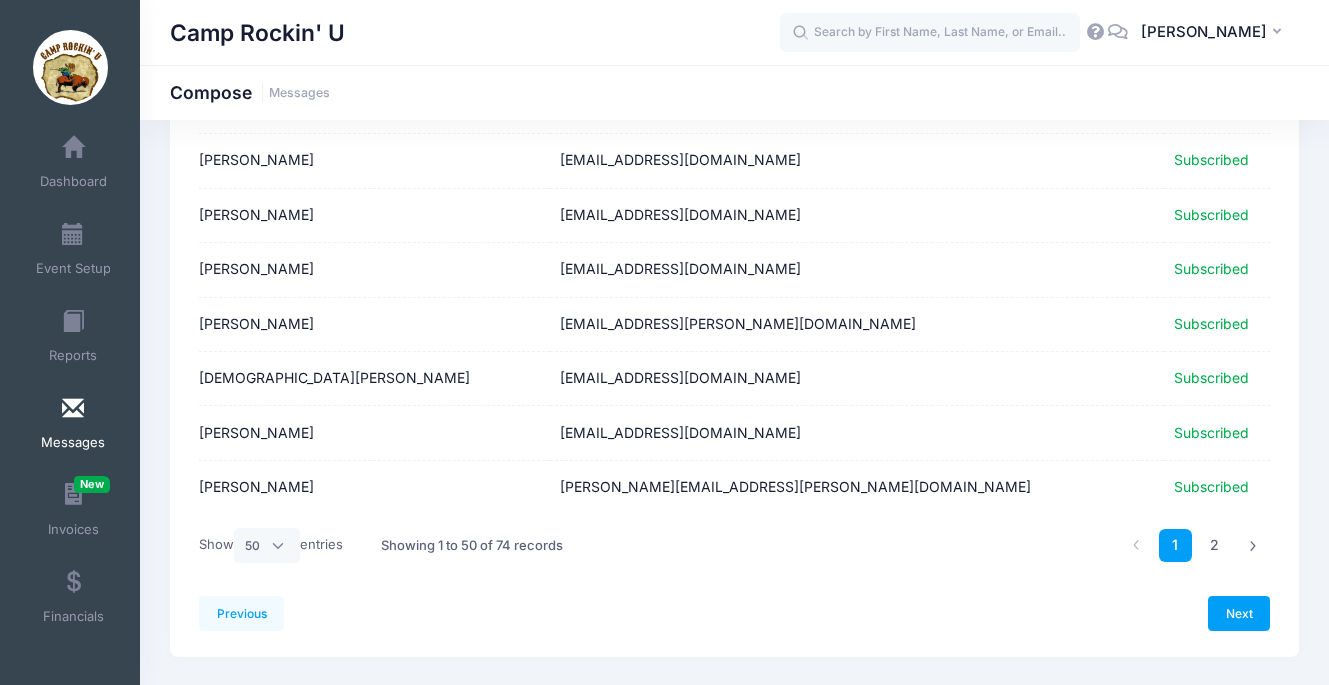 scroll, scrollTop: 2505, scrollLeft: 0, axis: vertical 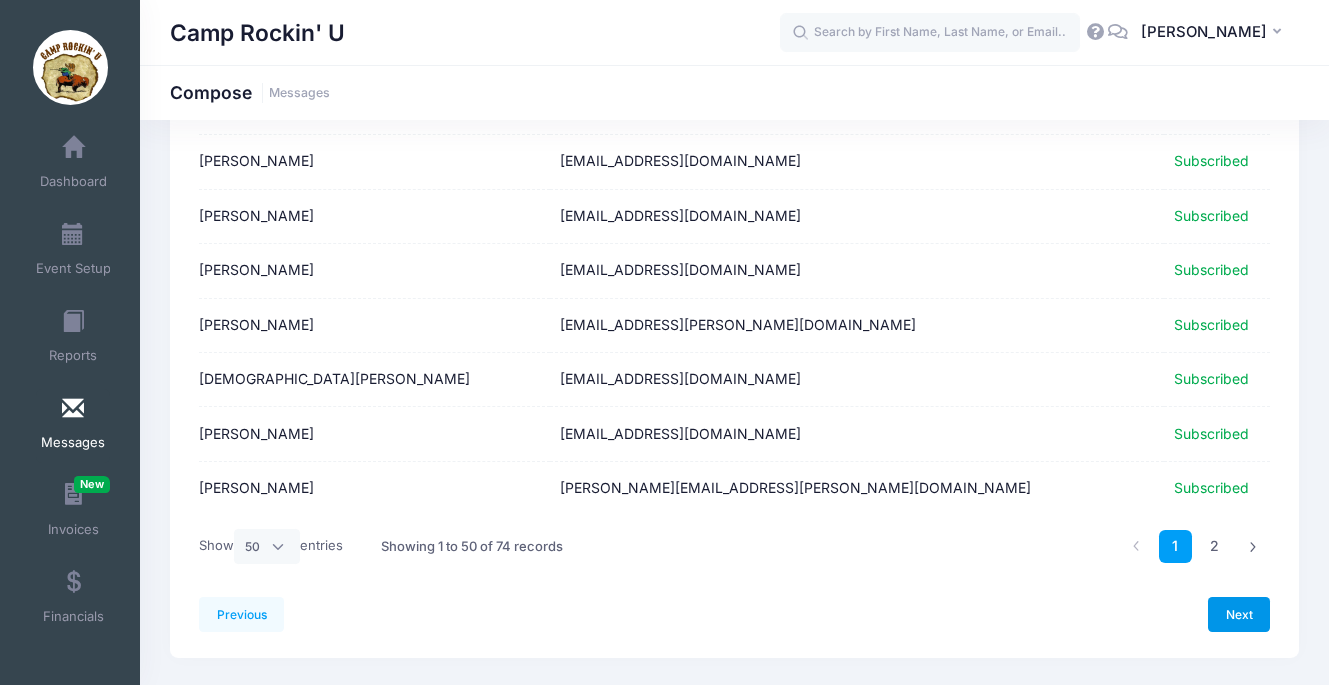 click on "Next" at bounding box center [1239, 614] 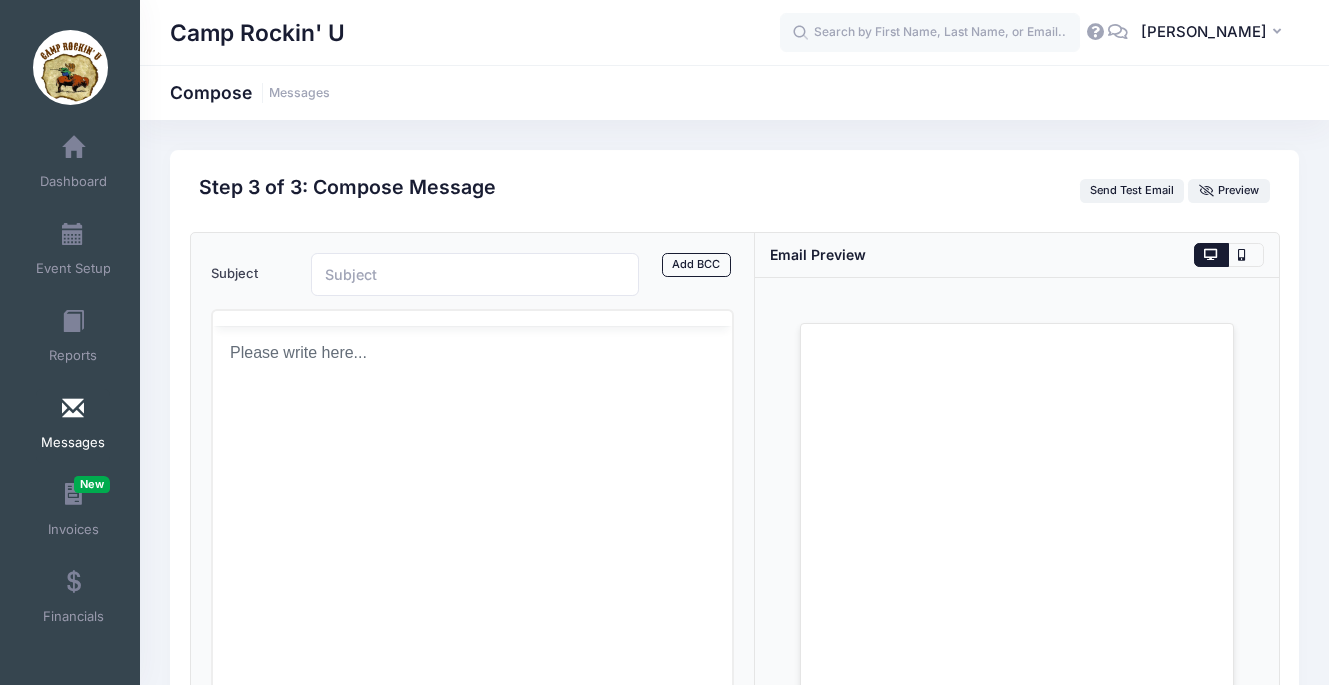 scroll, scrollTop: 0, scrollLeft: 0, axis: both 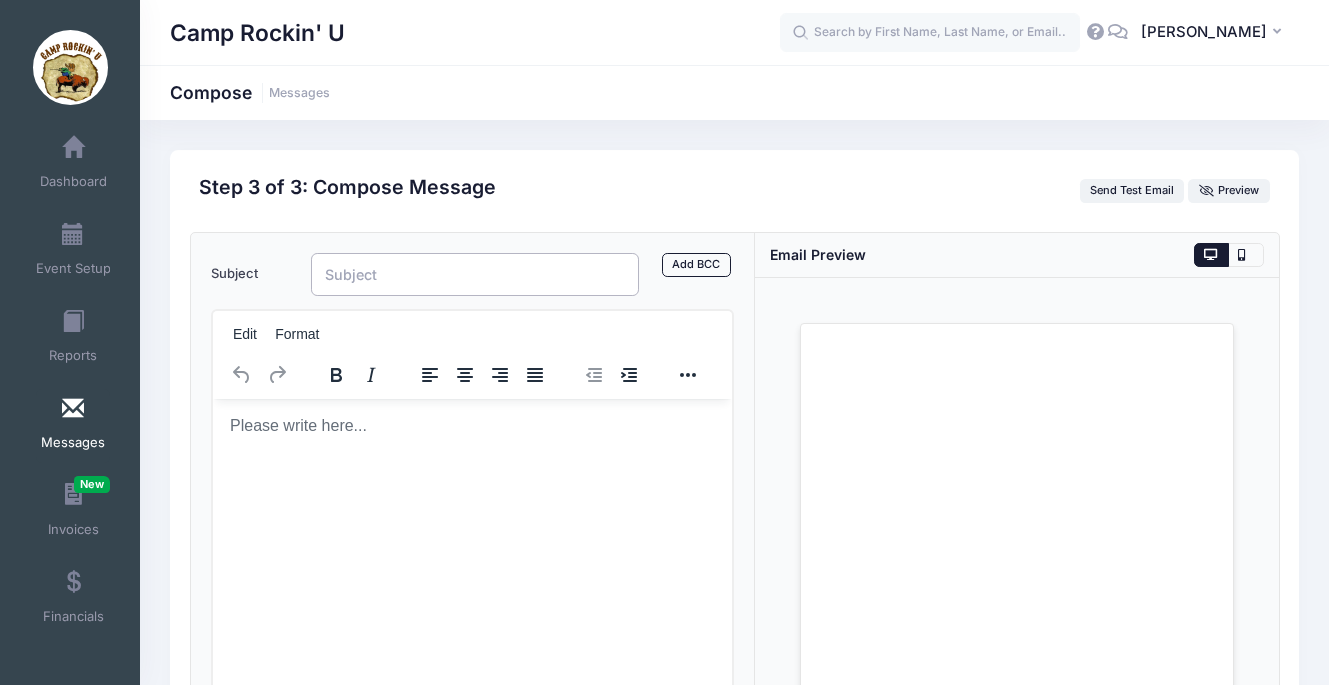 click on "Subject" at bounding box center [475, 274] 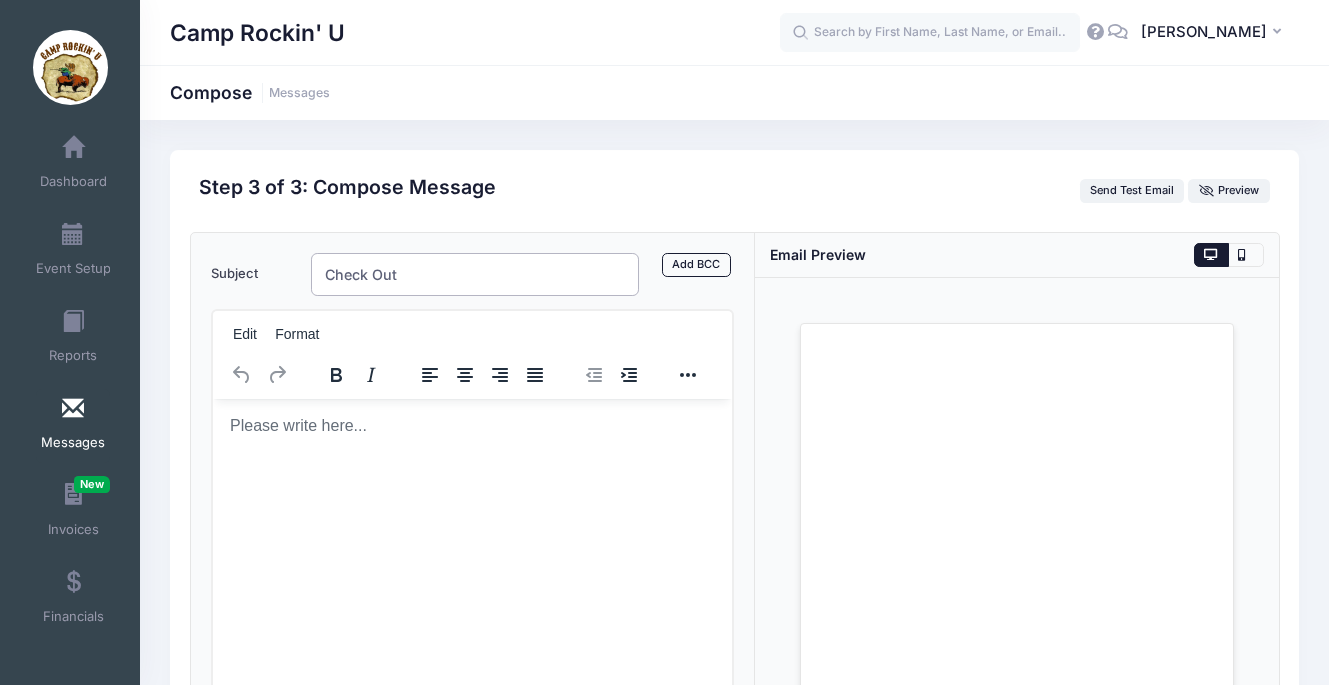 type on "Check Out" 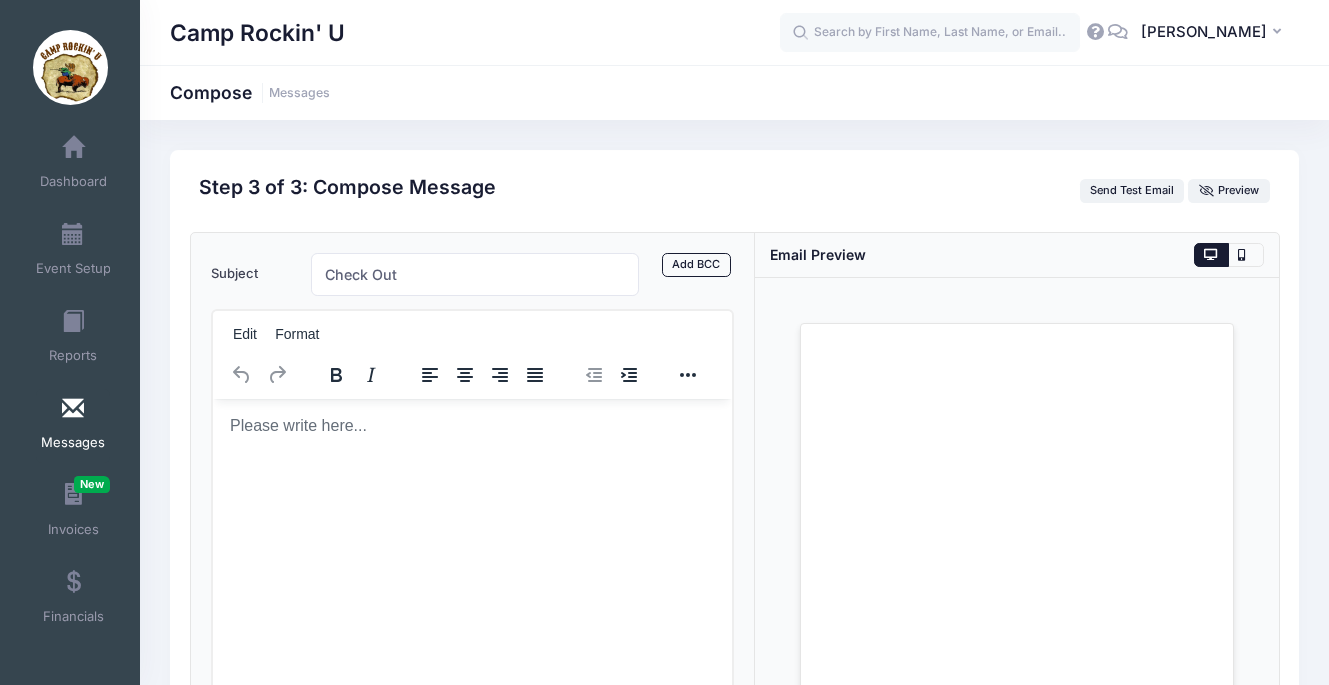 click at bounding box center [472, 425] 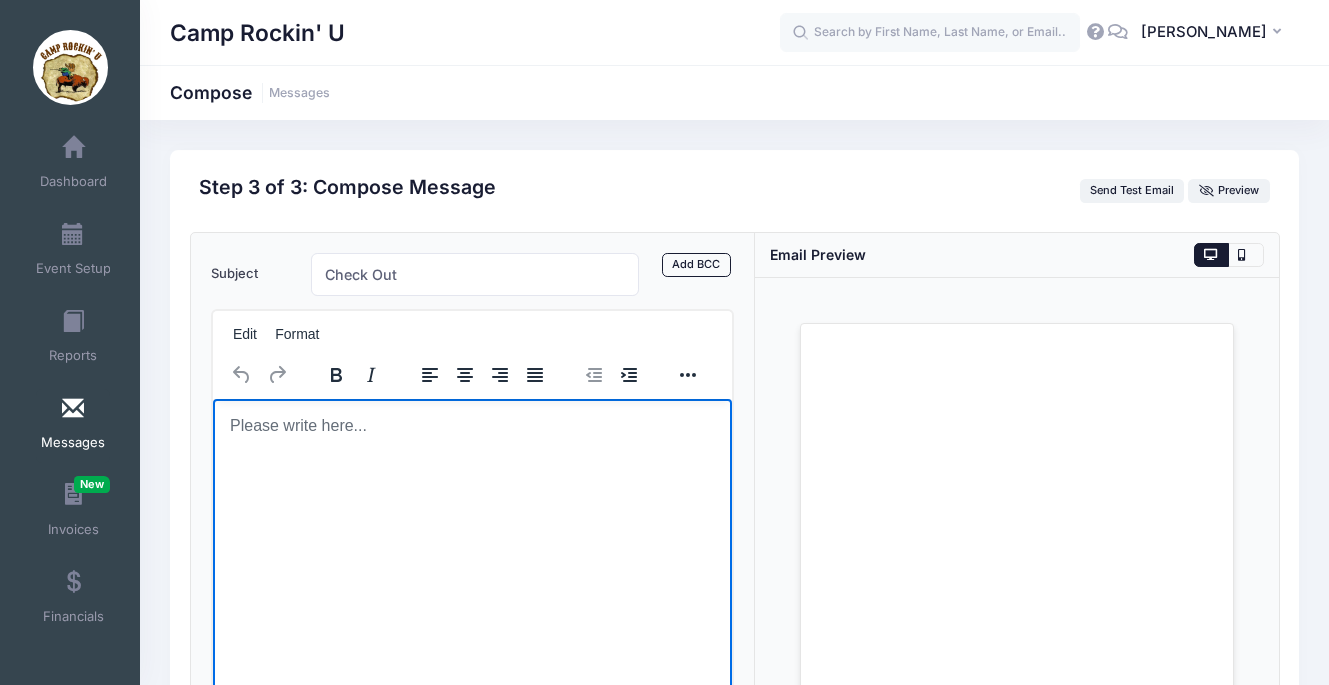 type 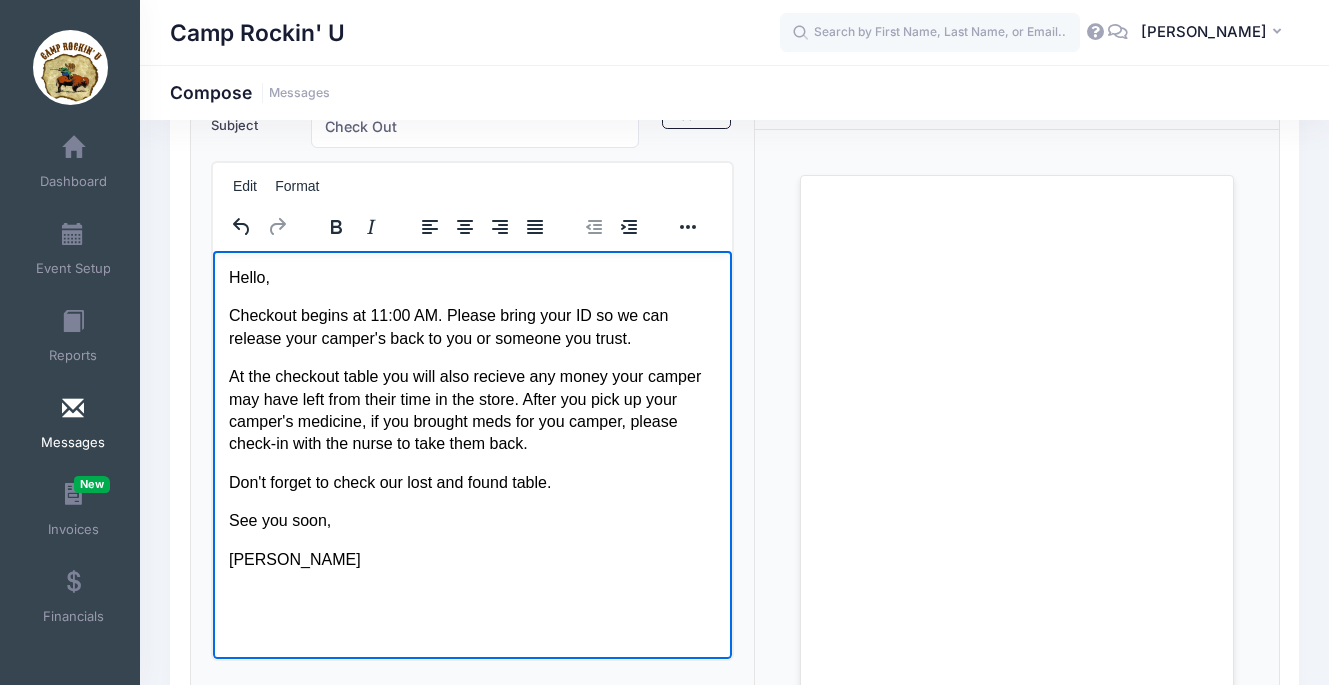 scroll, scrollTop: 172, scrollLeft: 0, axis: vertical 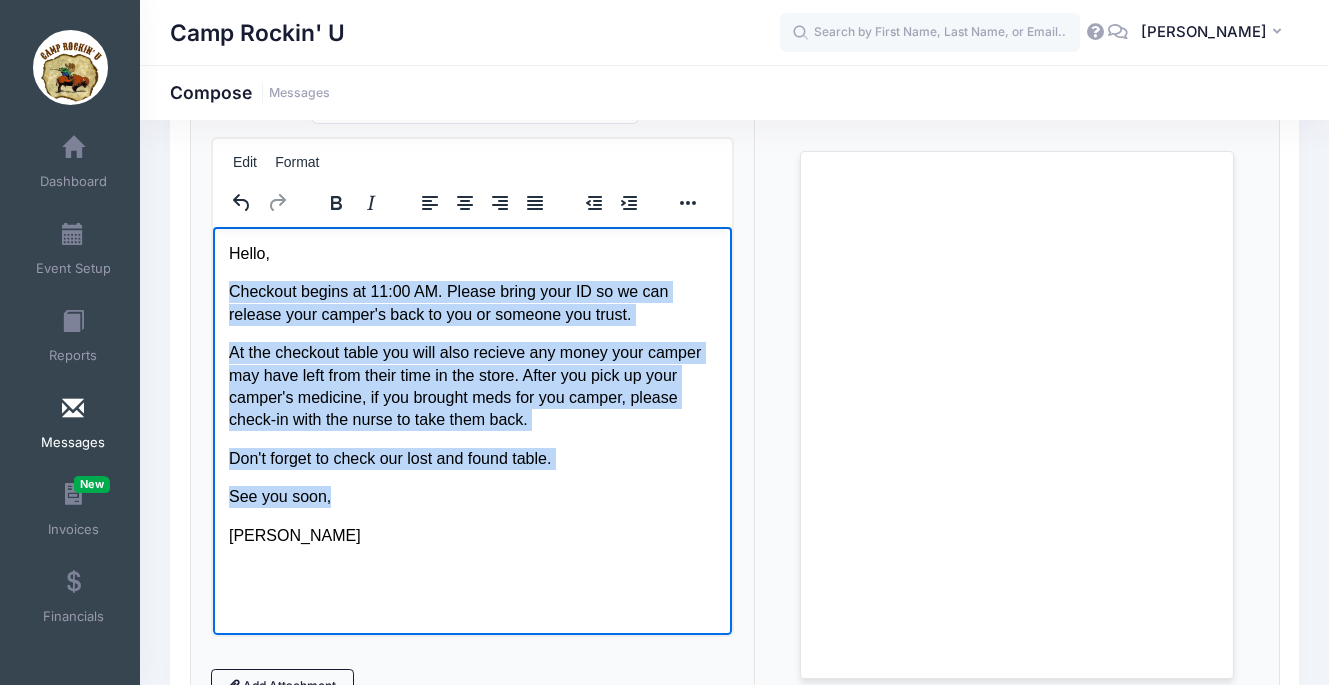 drag, startPoint x: 341, startPoint y: 496, endPoint x: 223, endPoint y: 294, distance: 233.94017 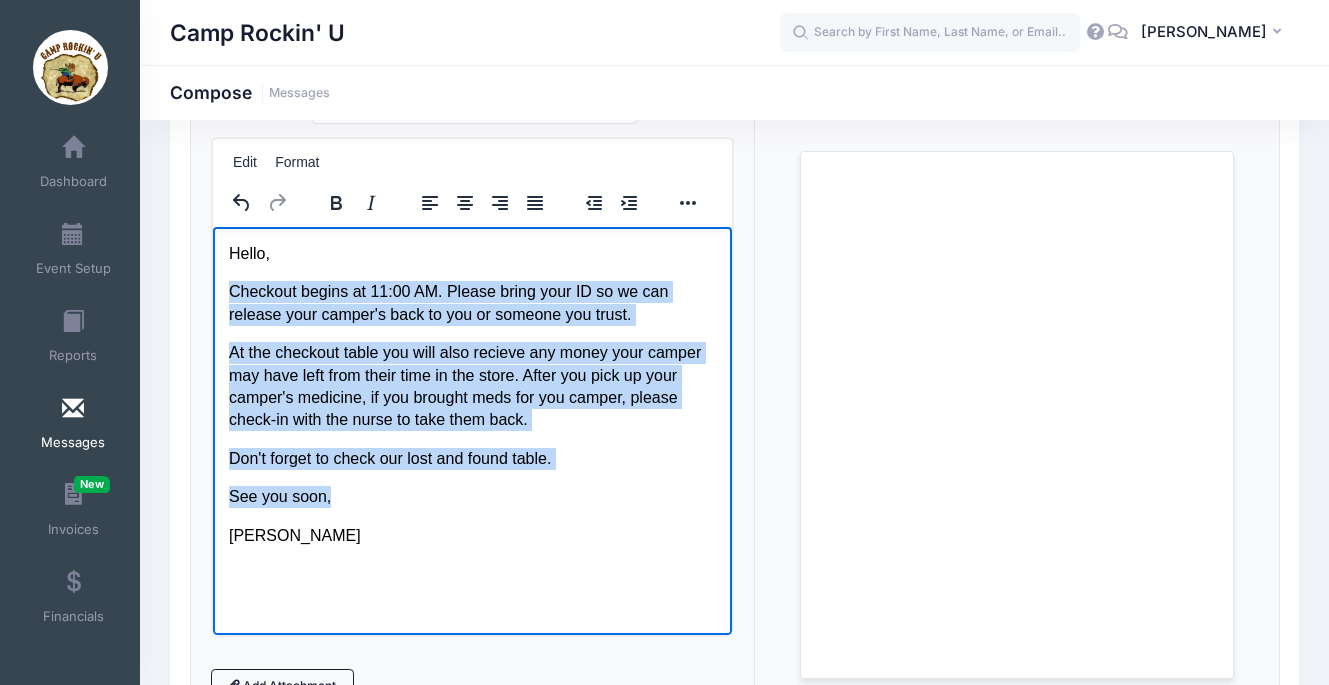 click on "Hello, Checkout begins at 11:00 AM. Please bring your ID so we can release your camper's back to you or someone you trust. At the checkout table you will also recieve any money your camper may have left from their time in the store. After you pick up your camper's medicine, if you brought meds for you camper, please check-in with the nurse to take them back.  Don't forget to check our lost and found table. See you soon, Darby" at bounding box center (472, 394) 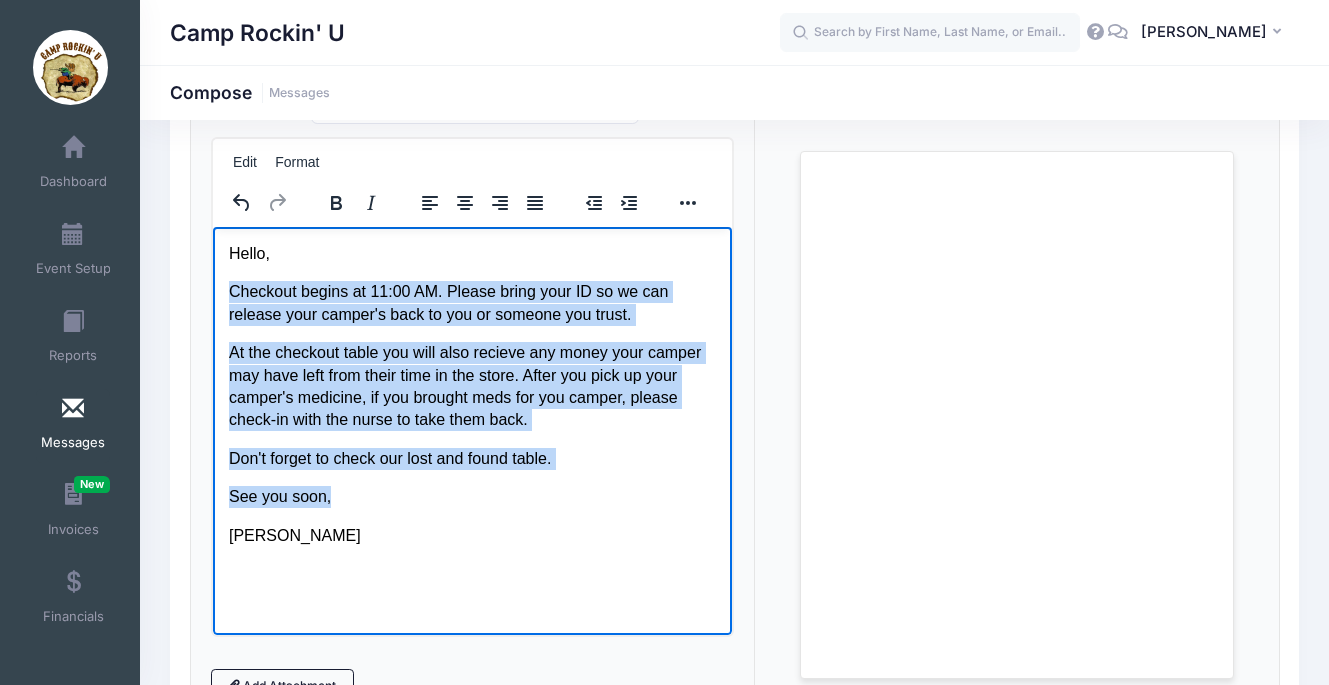 copy on "Checkout begins at 11:00 AM. Please bring your ID so we can release your camper's back to you or someone you trust. At the checkout table you will also recieve any money your camper may have left from their time in the store. After you pick up your camper's medicine, if you brought meds for you camper, please check-in with the nurse to take them back.  Don't forget to check our lost and found table. See you soon," 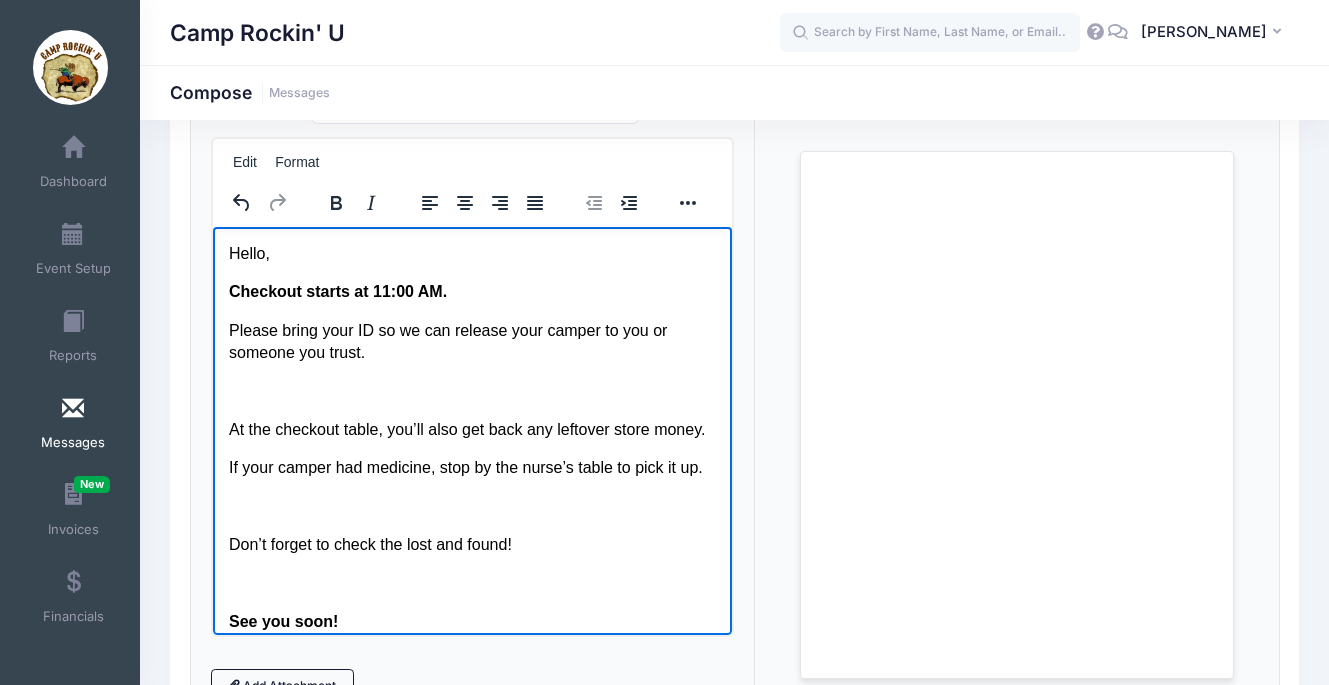 scroll, scrollTop: 0, scrollLeft: 0, axis: both 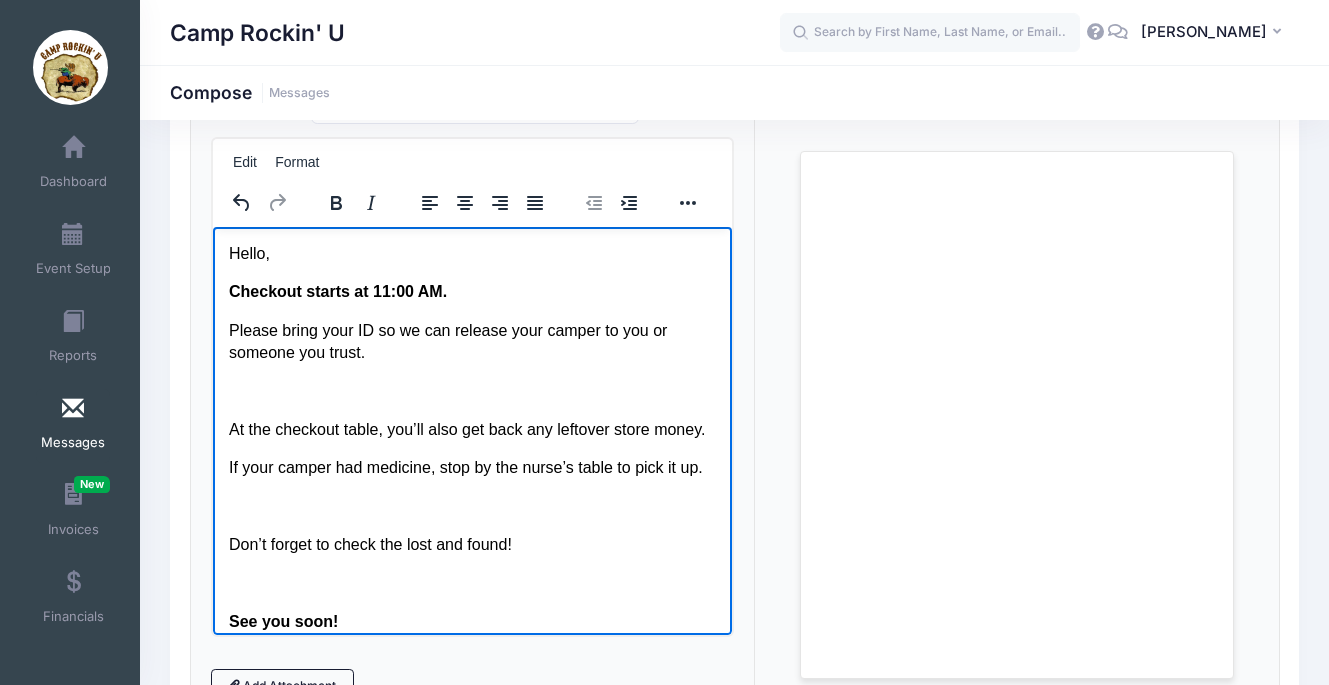 click at bounding box center [472, 391] 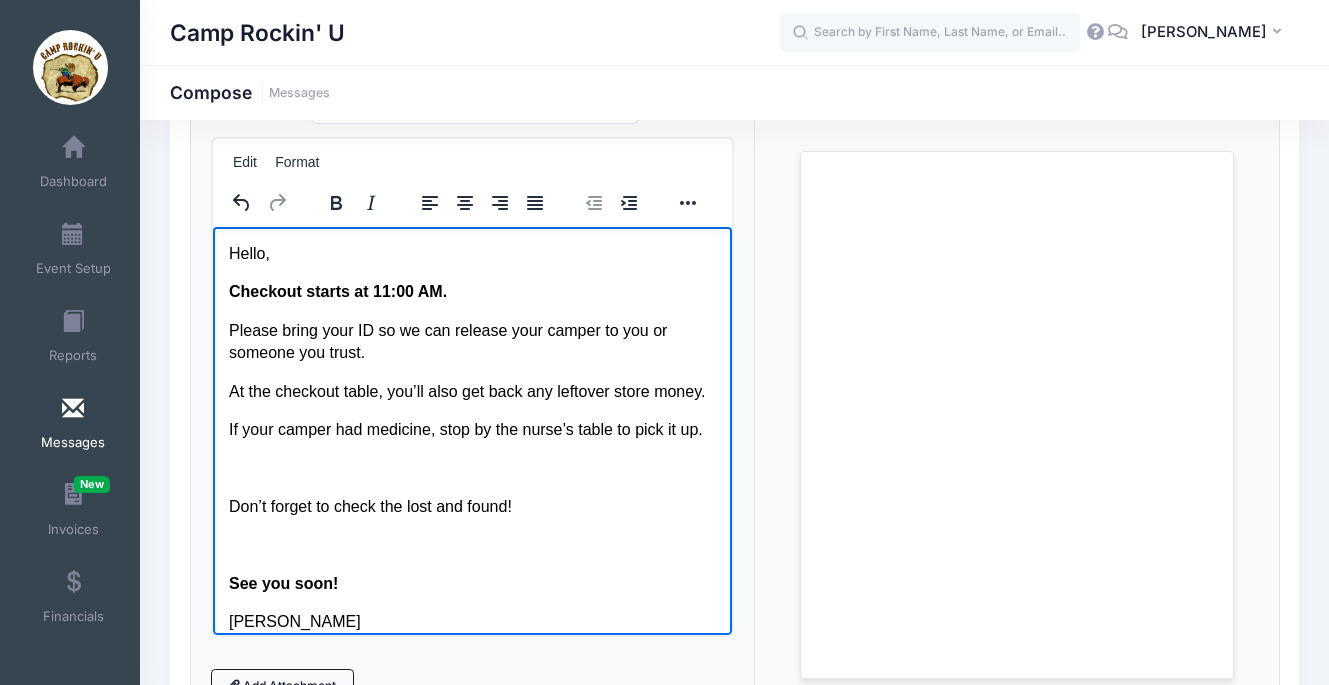 click at bounding box center [472, 467] 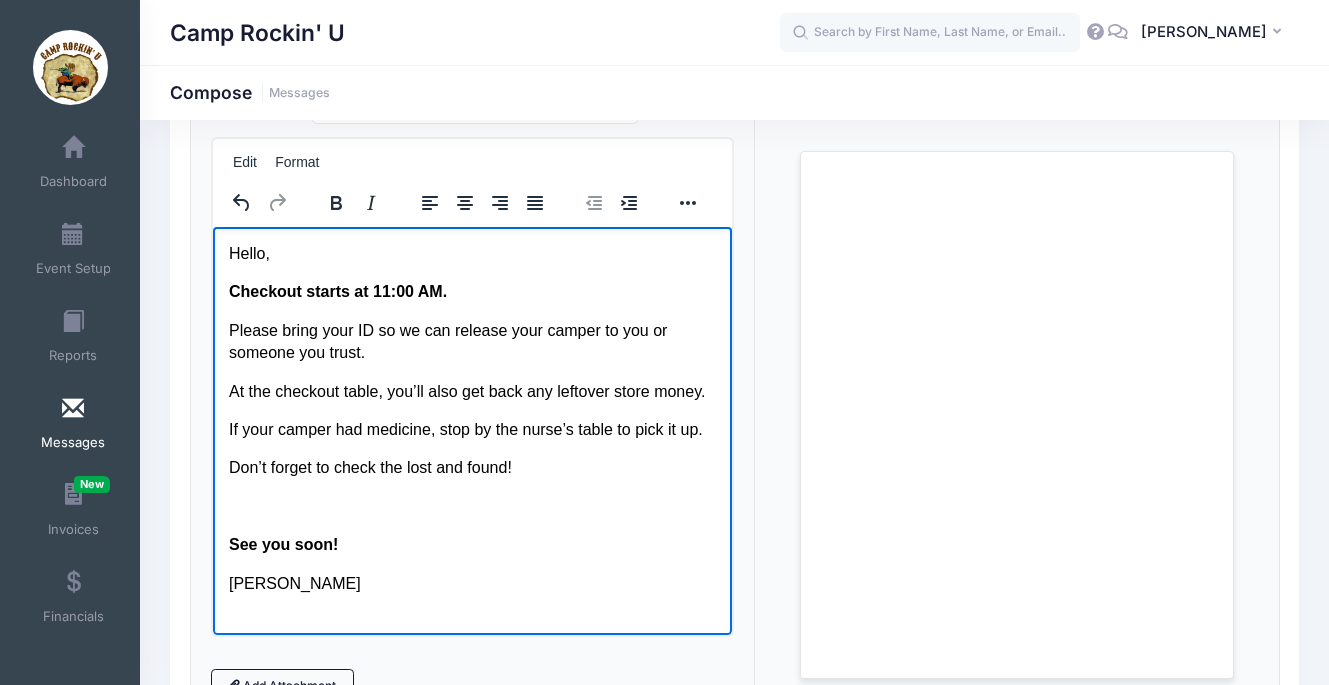 click at bounding box center (472, 506) 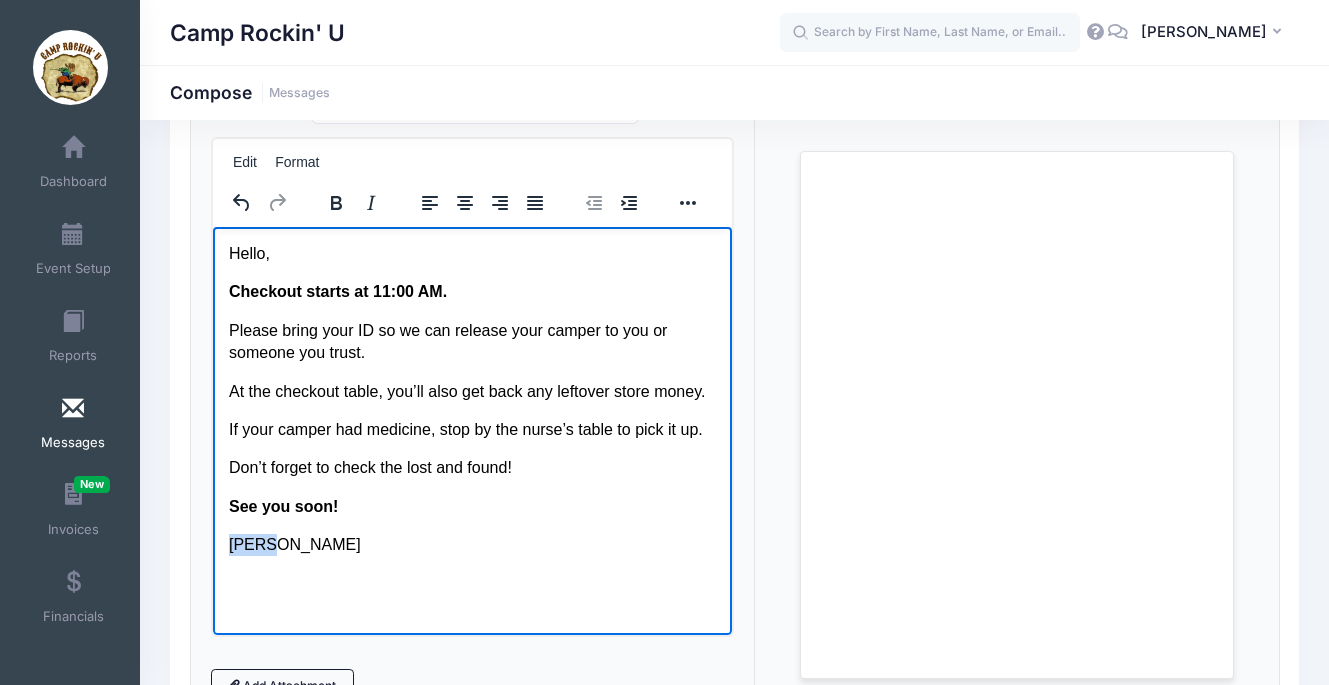 drag, startPoint x: 277, startPoint y: 561, endPoint x: 229, endPoint y: 567, distance: 48.373547 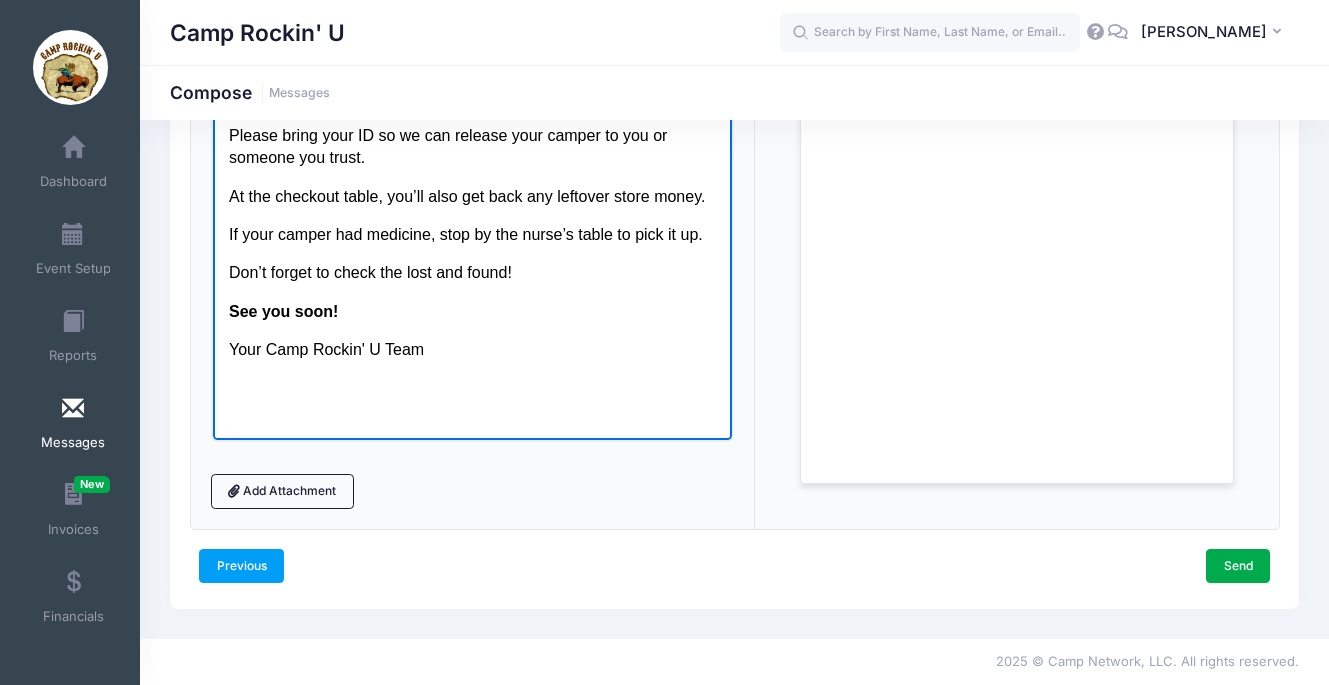 scroll, scrollTop: 365, scrollLeft: 0, axis: vertical 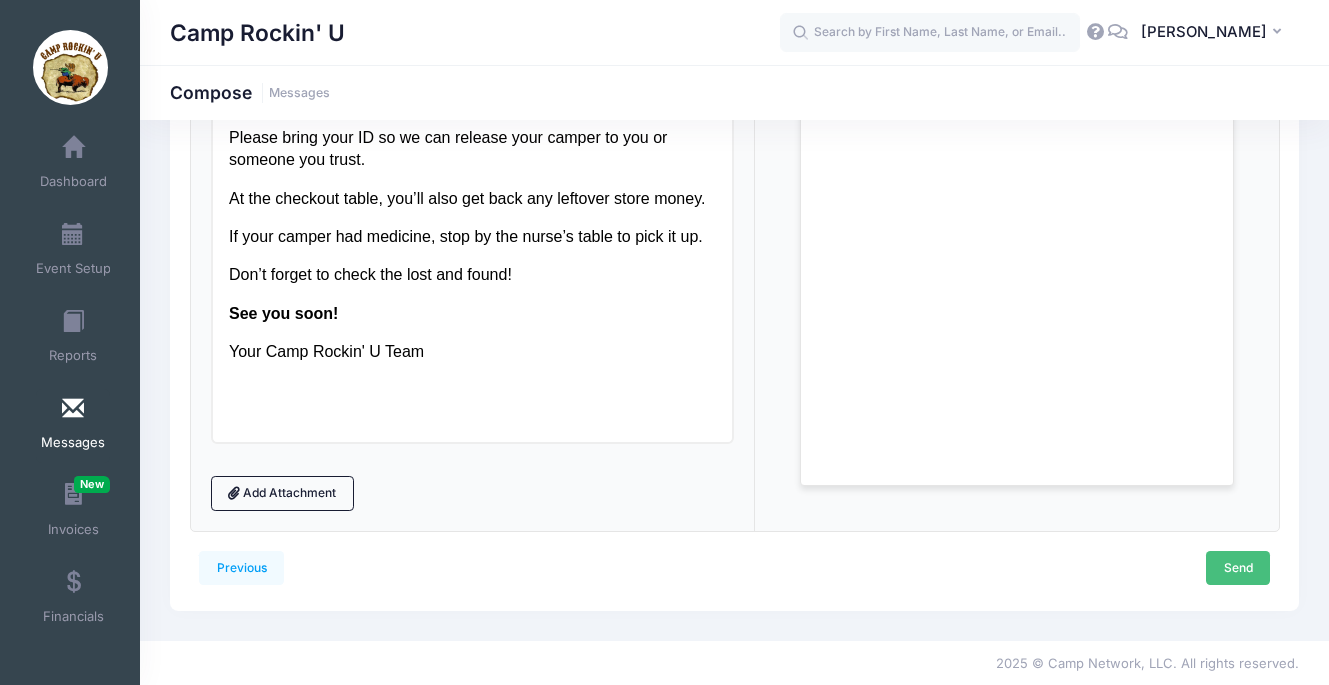 click on "Send" at bounding box center (1238, 568) 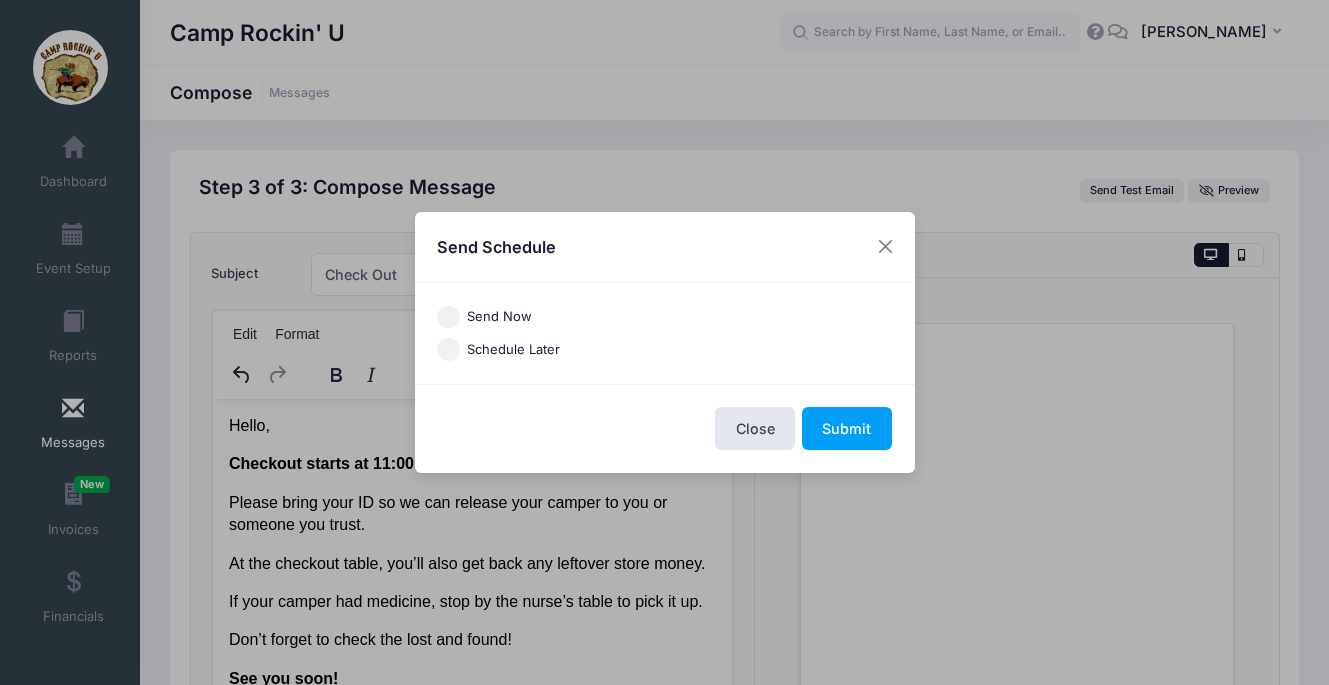 click on "Send Now" at bounding box center [448, 317] 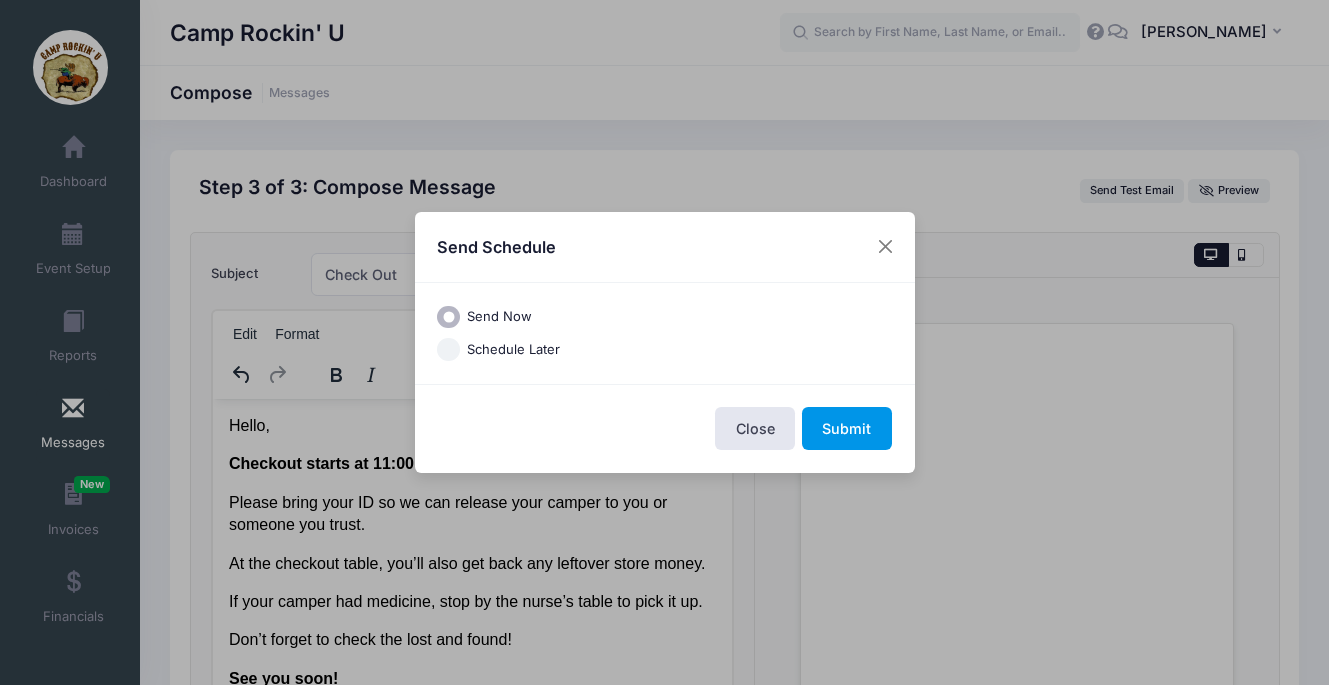 click on "Submit" at bounding box center [847, 428] 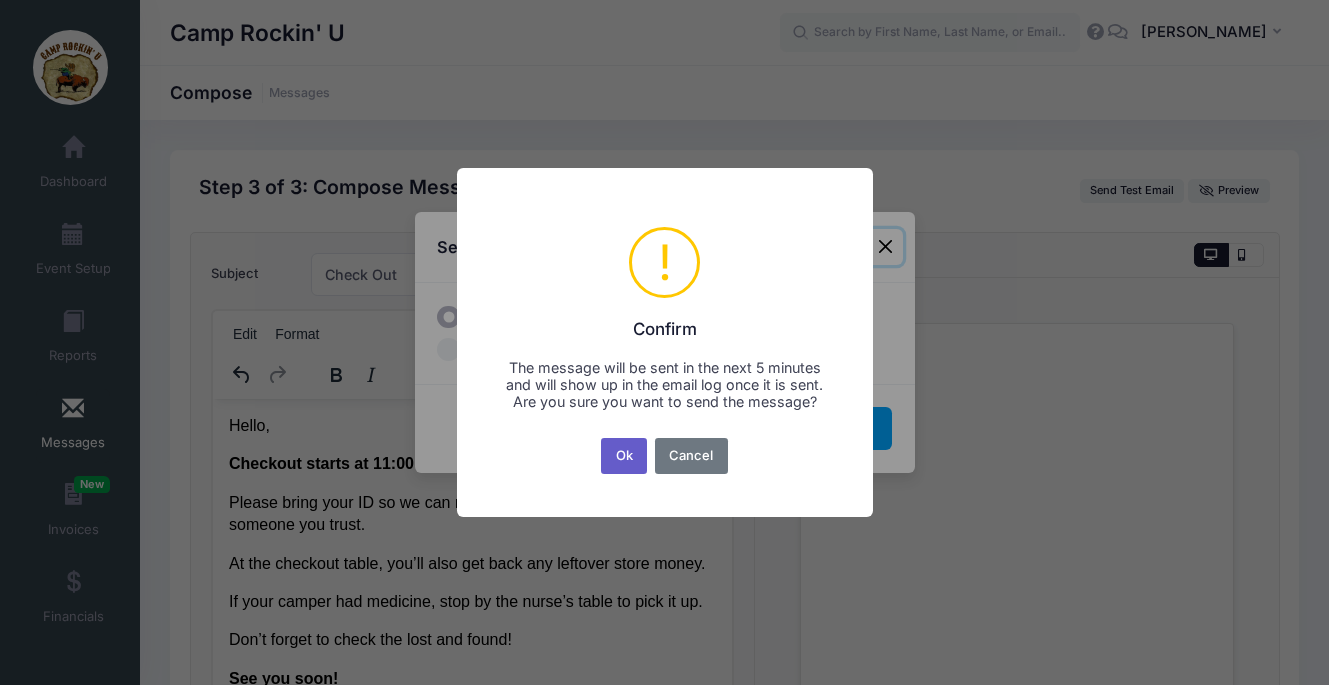 click on "Ok" at bounding box center [624, 456] 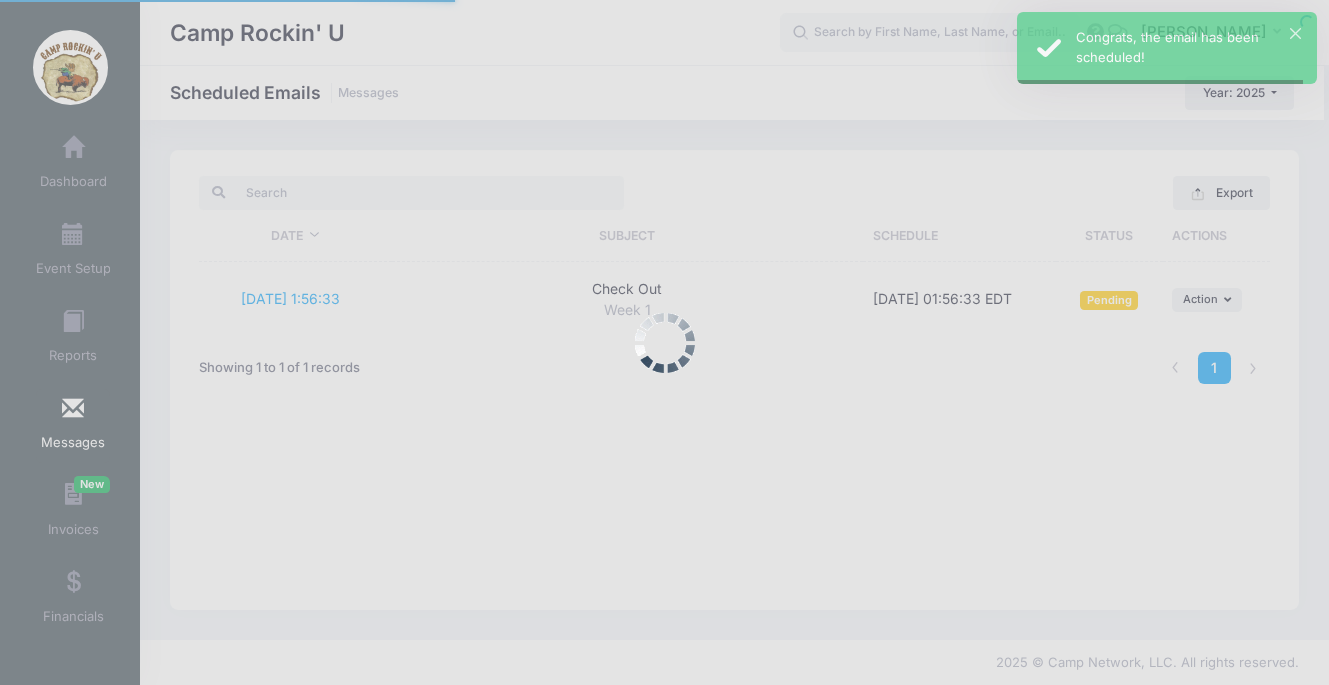scroll, scrollTop: 0, scrollLeft: 0, axis: both 